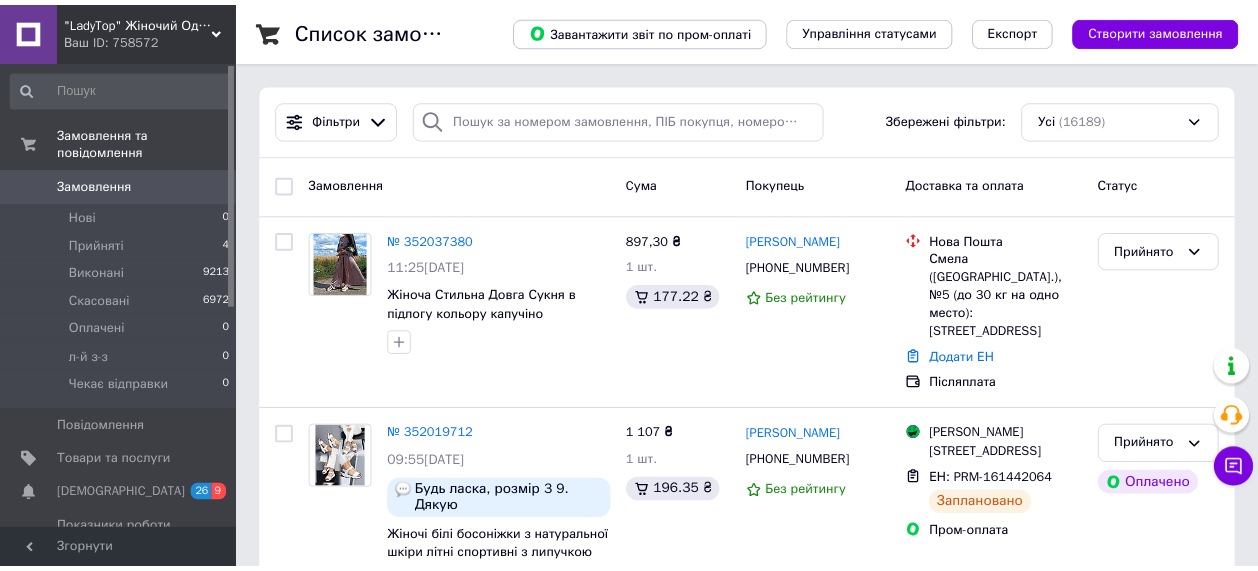scroll, scrollTop: 0, scrollLeft: 0, axis: both 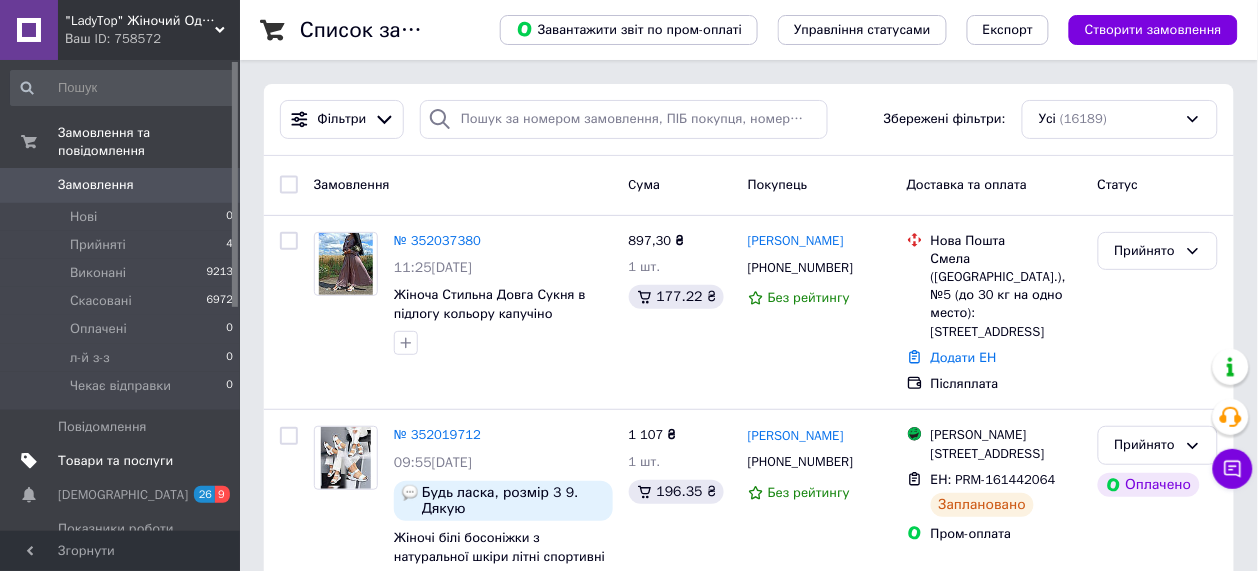 click on "Товари та послуги" at bounding box center [115, 461] 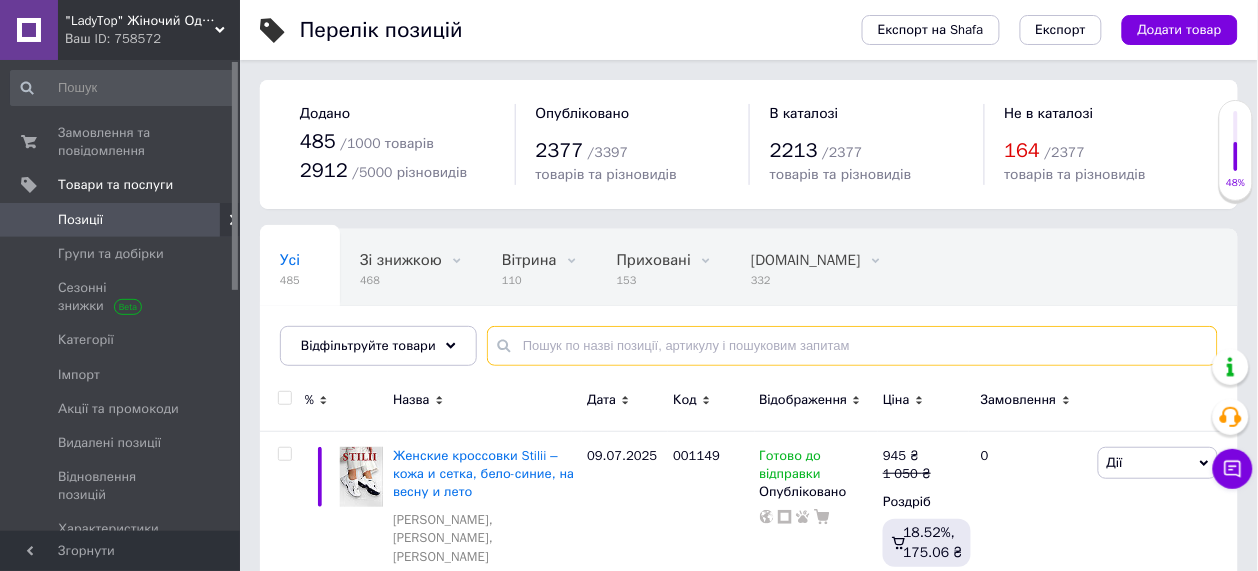 click at bounding box center [852, 346] 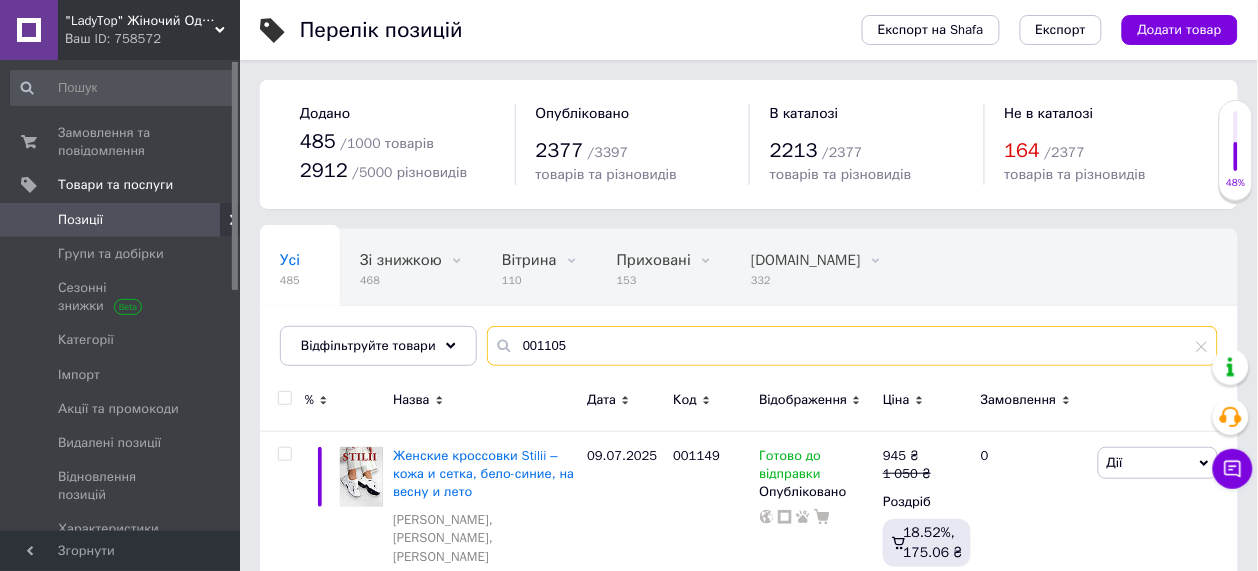 type on "001105" 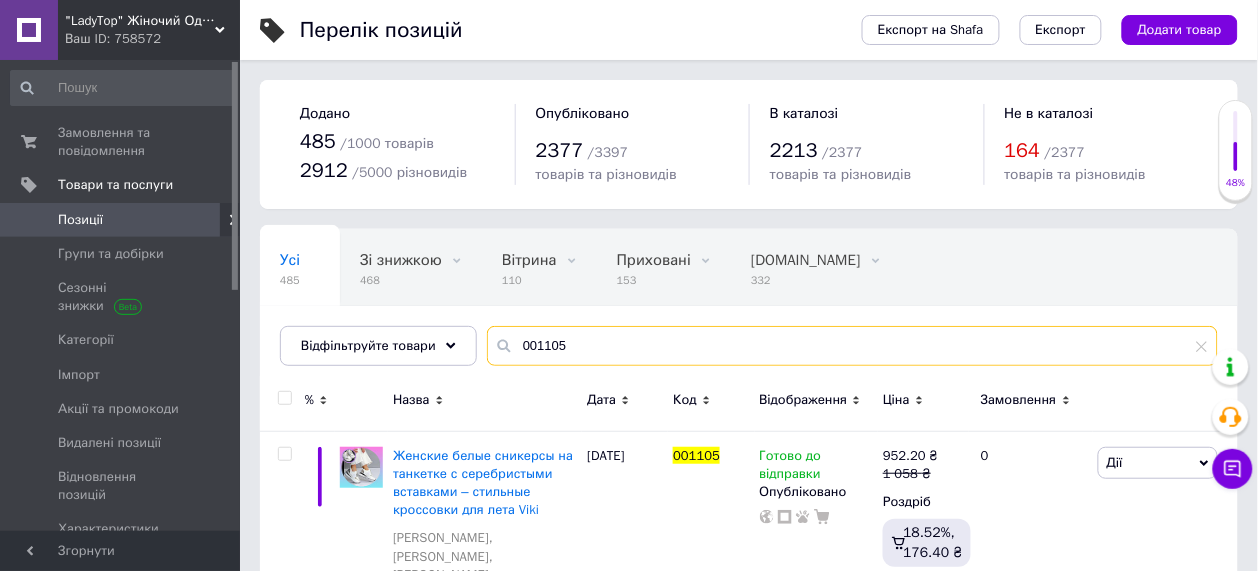 scroll, scrollTop: 125, scrollLeft: 0, axis: vertical 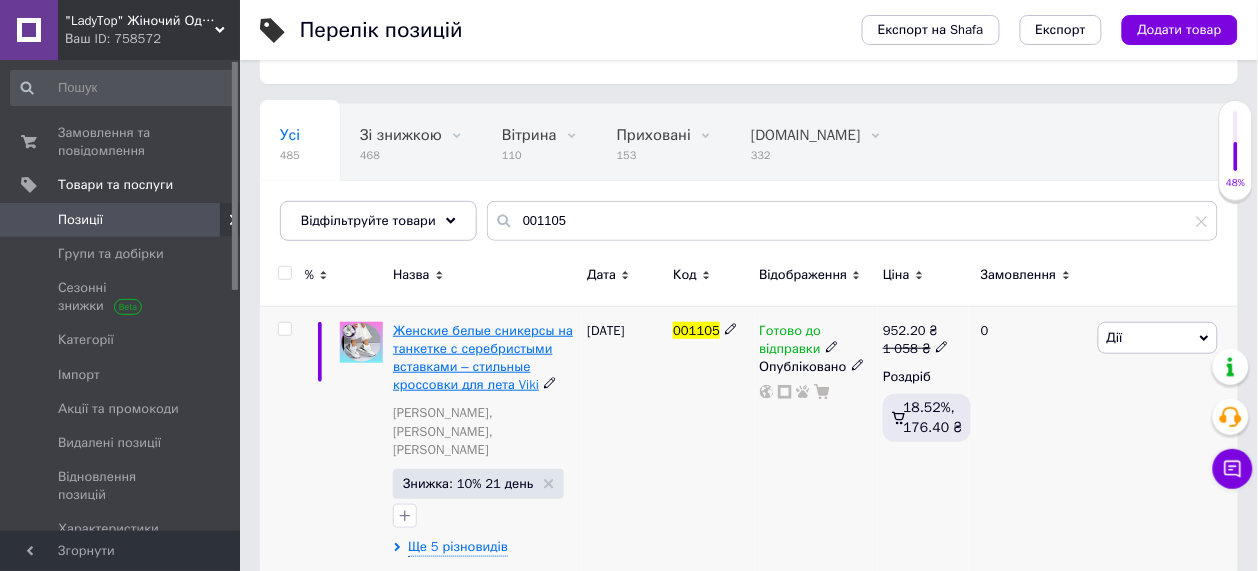click on "Женские белые сникерсы на танкетке с серебристыми вставками – стильные кроссовки для лета Viki" at bounding box center [483, 358] 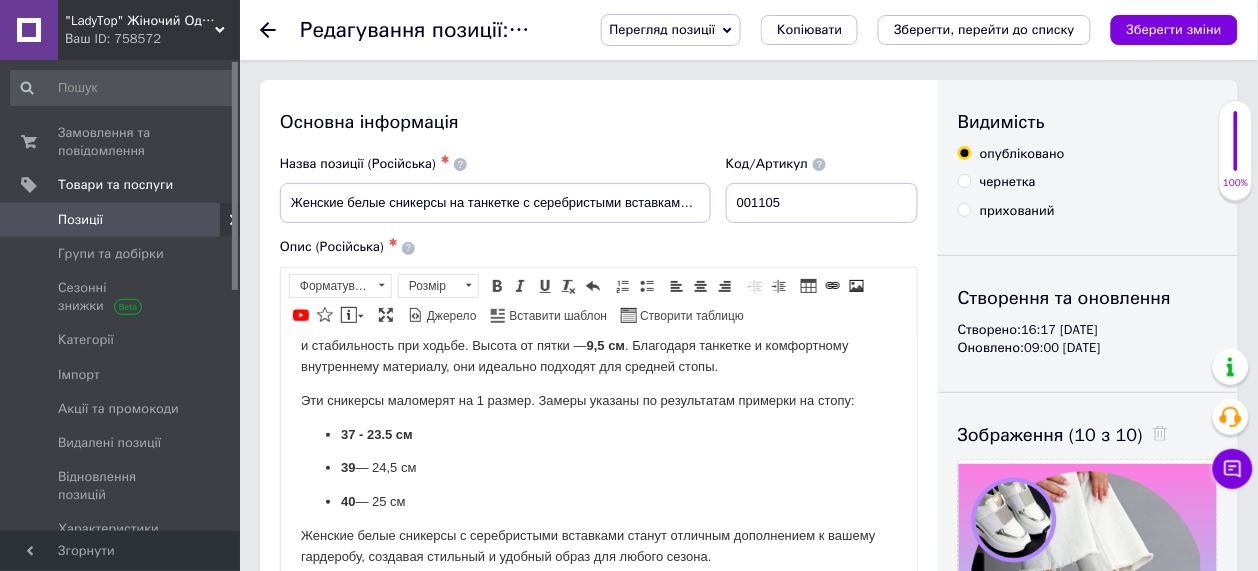 scroll, scrollTop: 233, scrollLeft: 0, axis: vertical 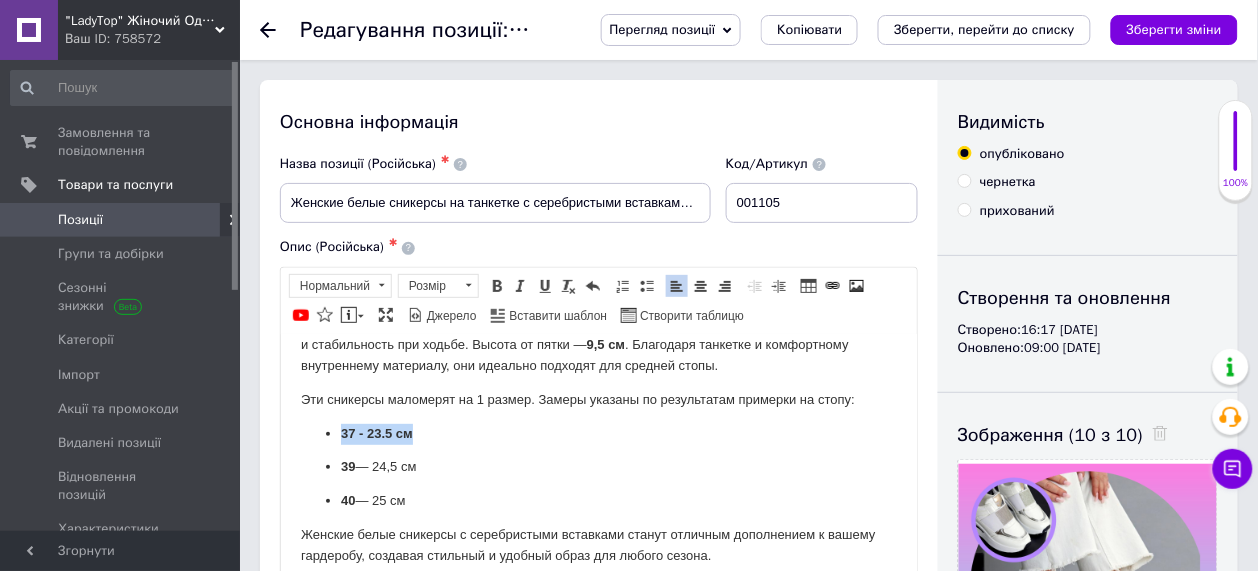 drag, startPoint x: 432, startPoint y: 431, endPoint x: 303, endPoint y: 436, distance: 129.09686 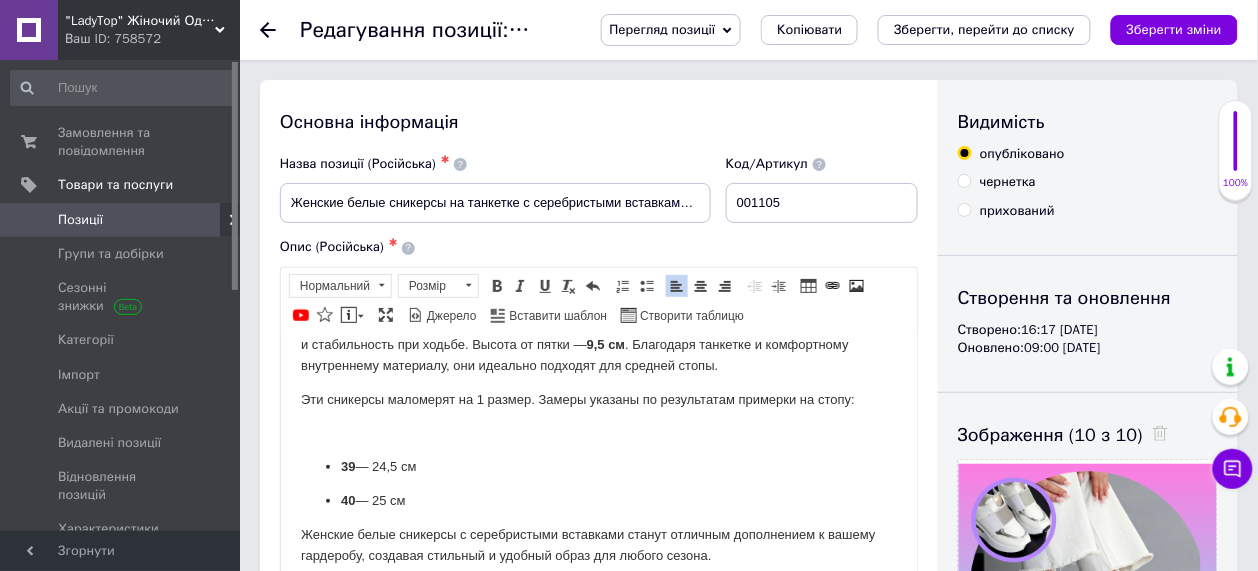 type 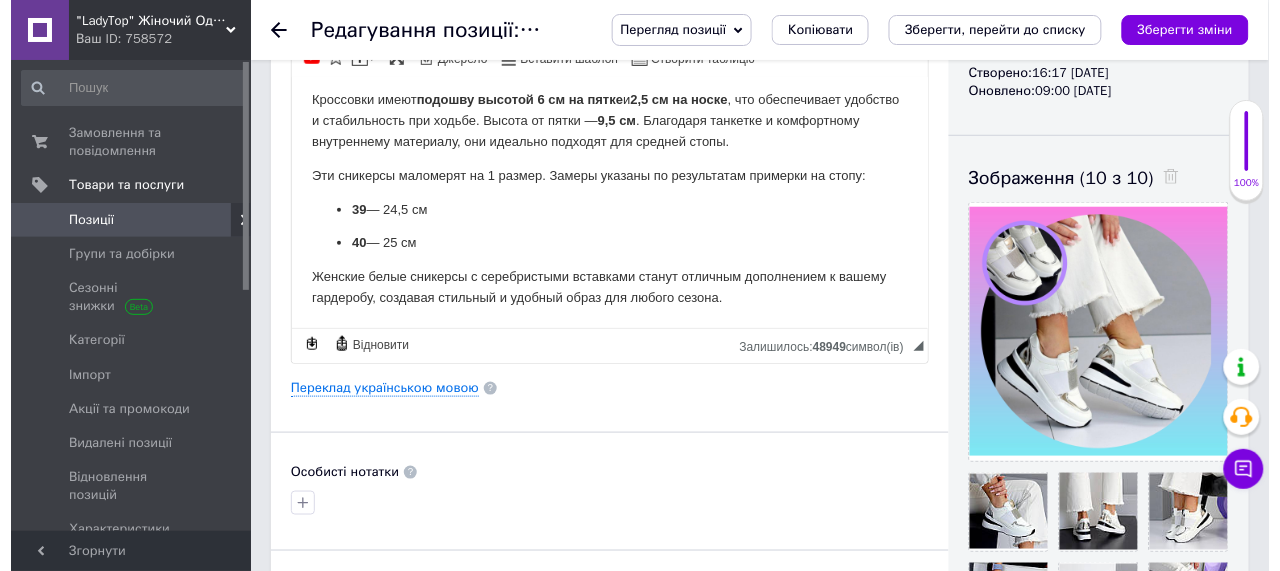 scroll, scrollTop: 250, scrollLeft: 0, axis: vertical 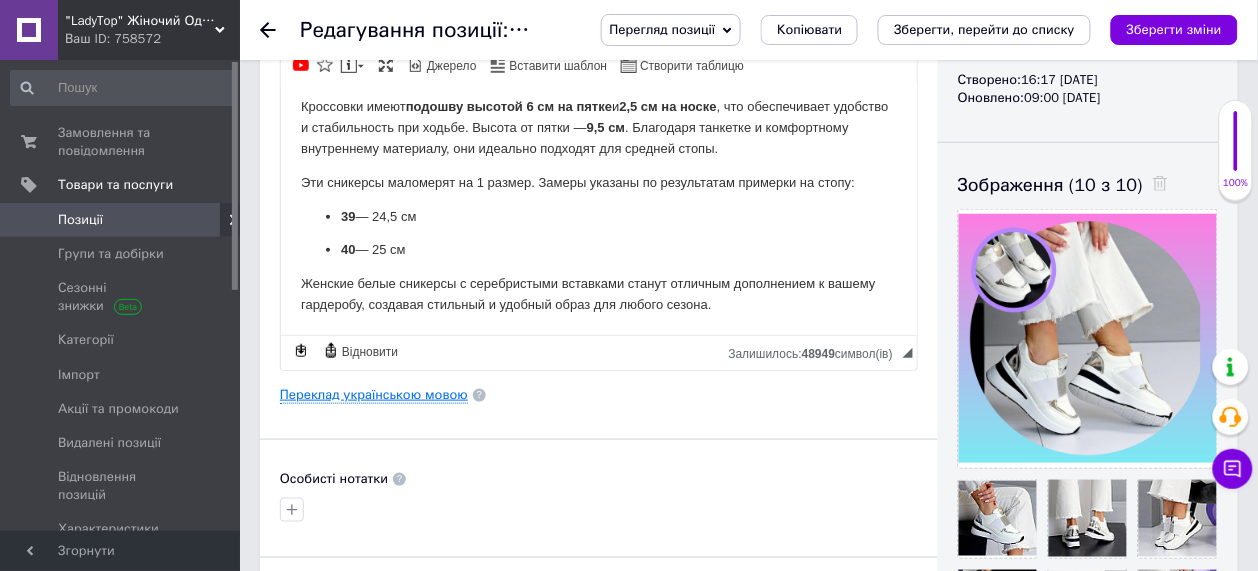 click on "Переклад українською мовою" at bounding box center (374, 395) 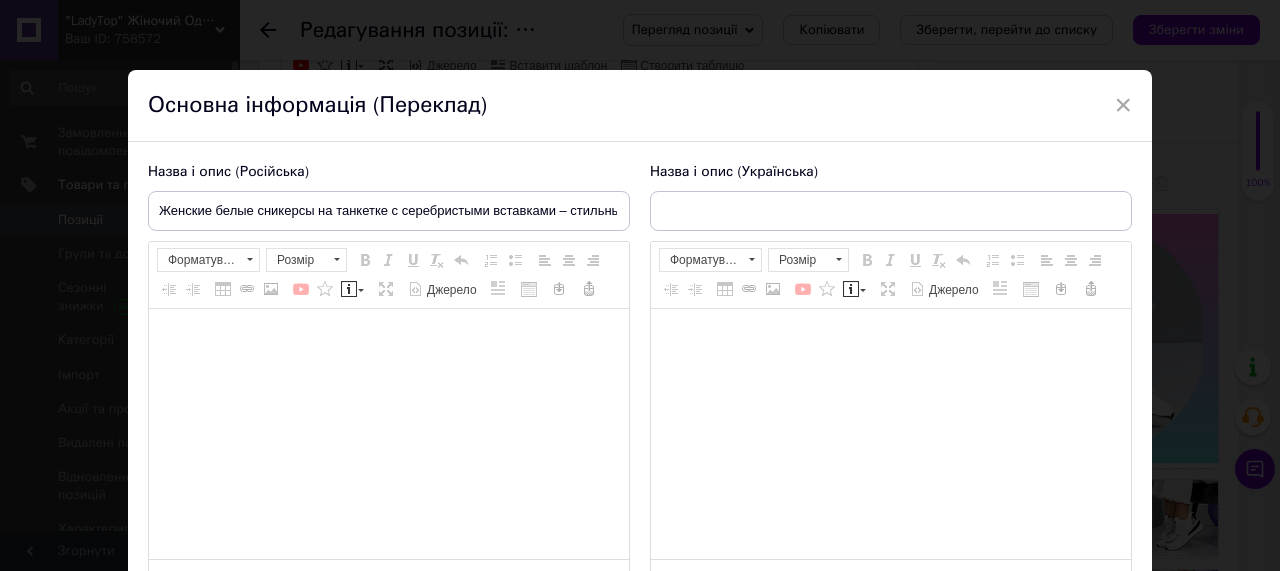 type on "Жіночі білі снікерси на танкетці з сріблястими вставками – стильні кросівки для літа Viki" 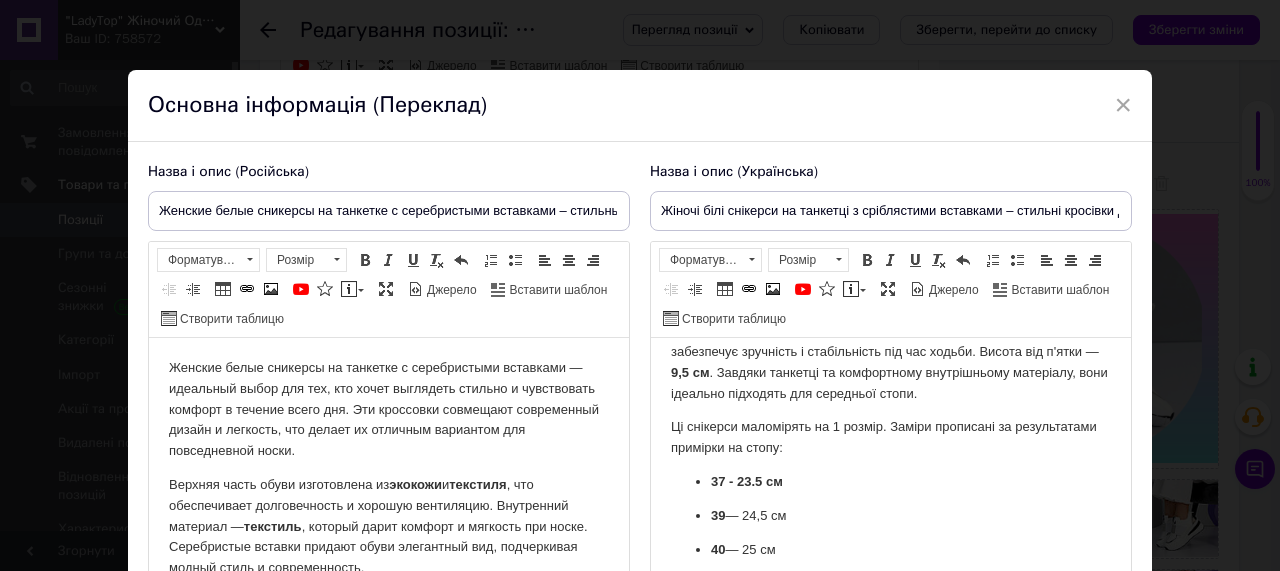 scroll, scrollTop: 337, scrollLeft: 0, axis: vertical 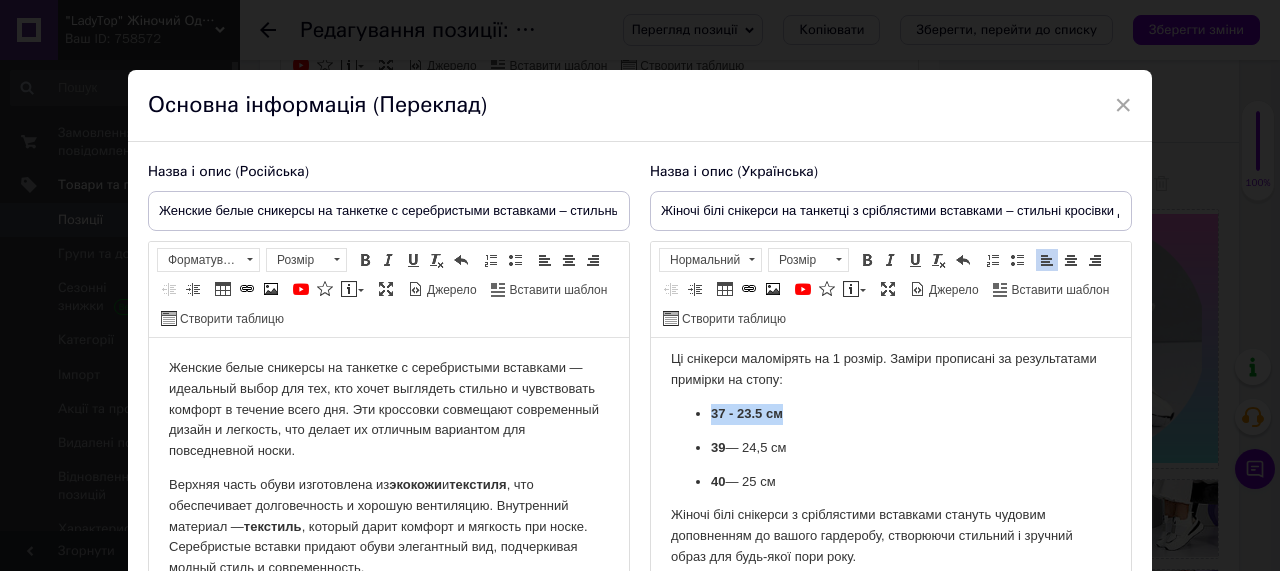 drag, startPoint x: 793, startPoint y: 412, endPoint x: 653, endPoint y: 425, distance: 140.60228 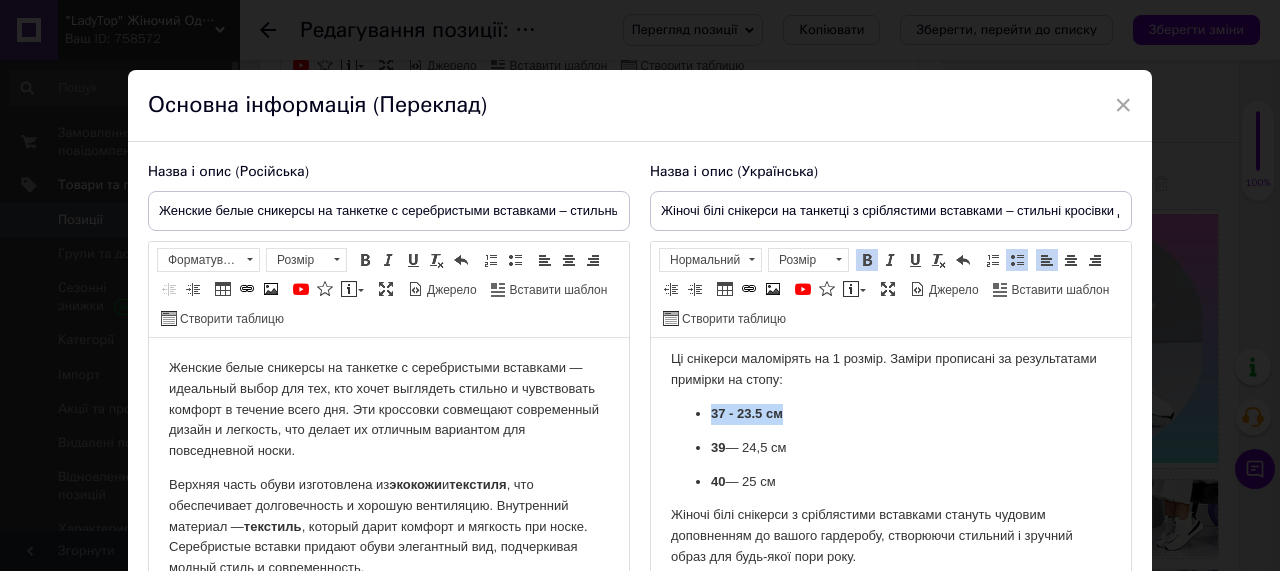 type 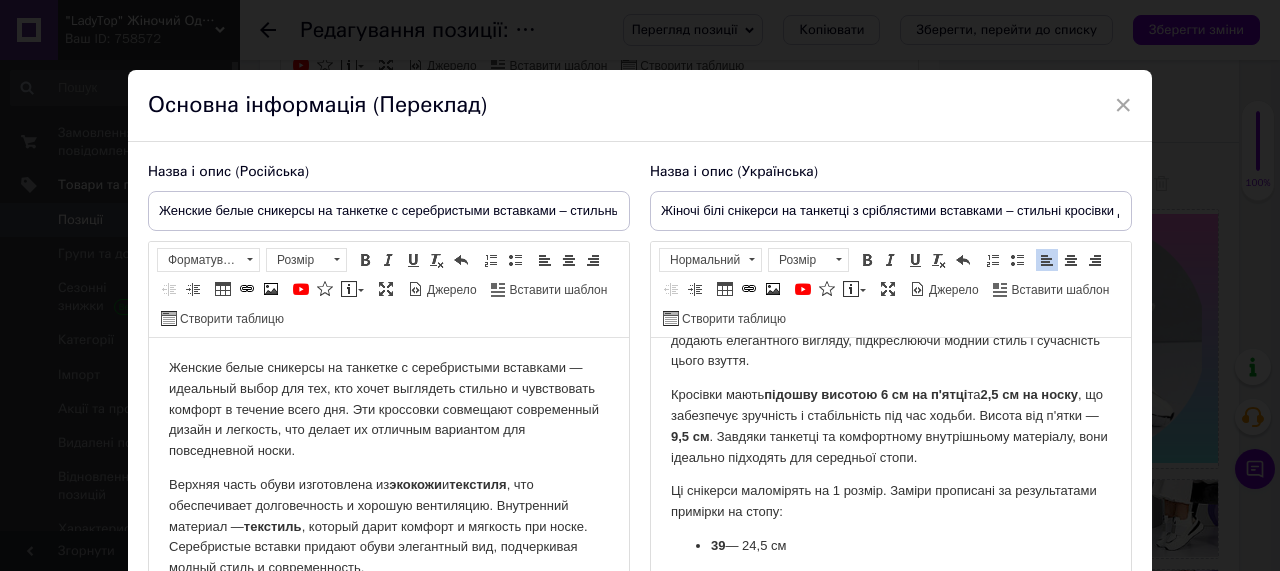 scroll, scrollTop: 303, scrollLeft: 0, axis: vertical 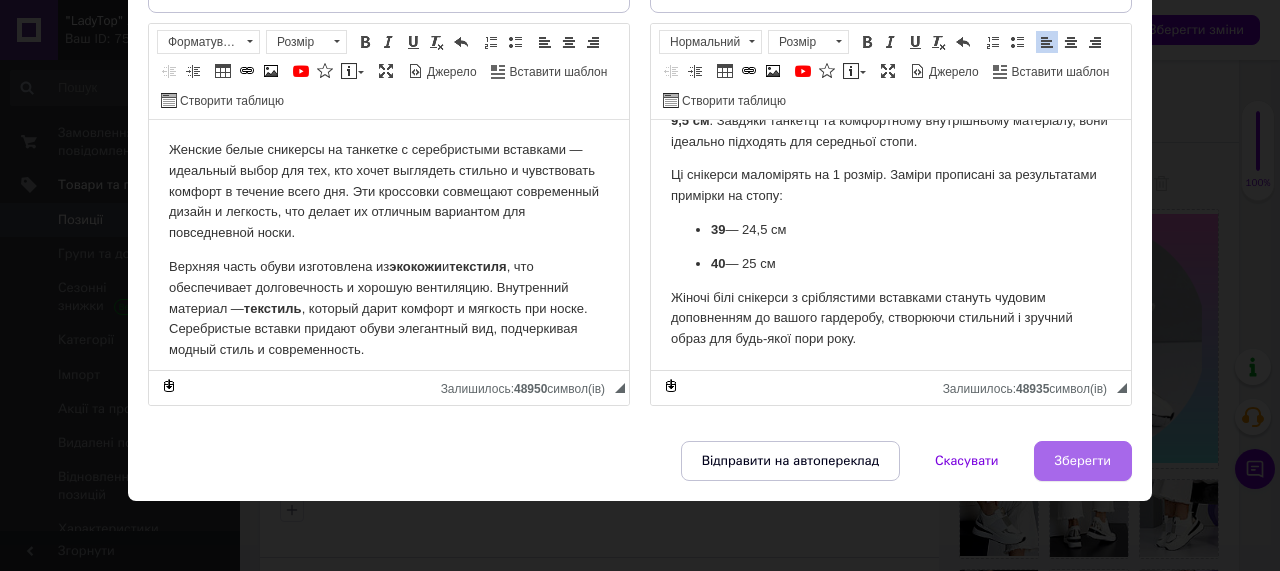 click on "Зберегти" at bounding box center [1083, 461] 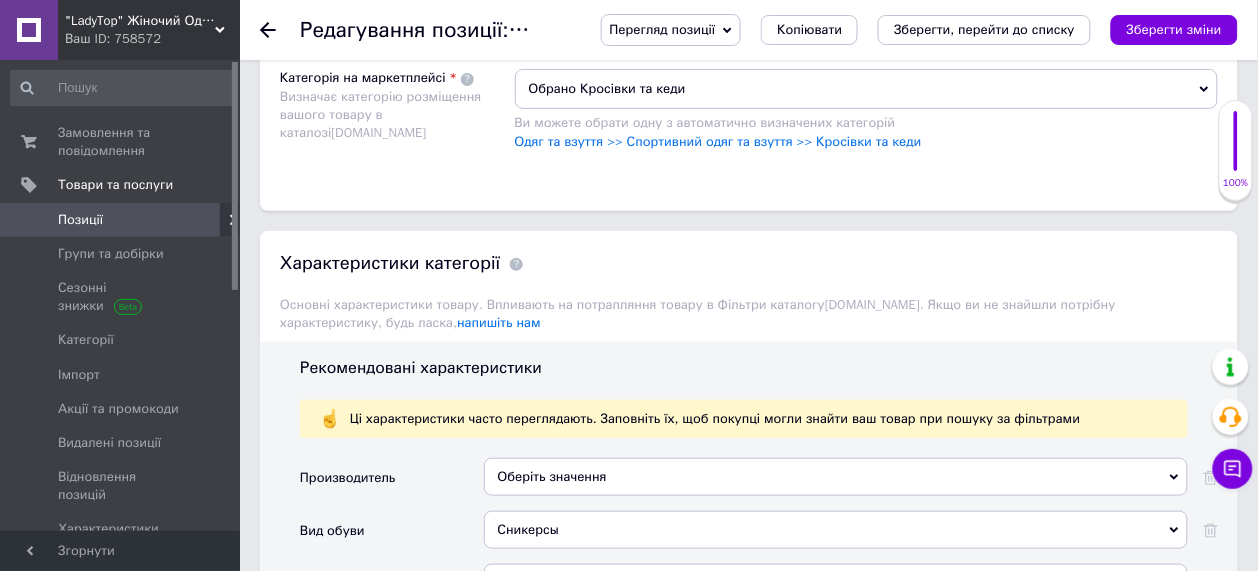 scroll, scrollTop: 2375, scrollLeft: 0, axis: vertical 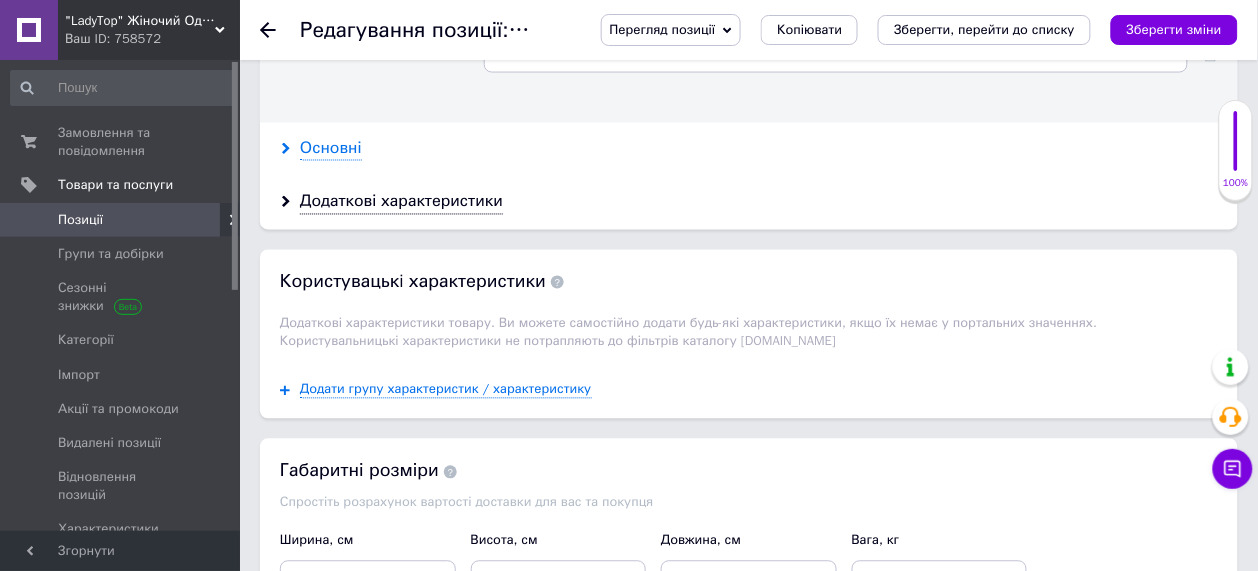 click on "Основні" at bounding box center (331, 149) 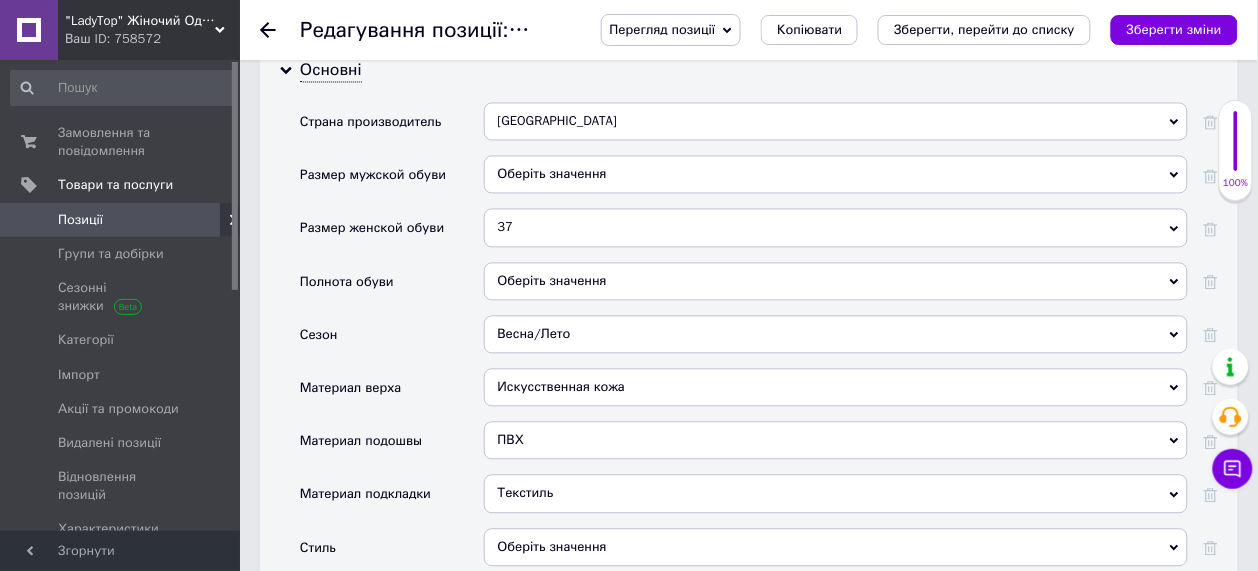 scroll, scrollTop: 2625, scrollLeft: 0, axis: vertical 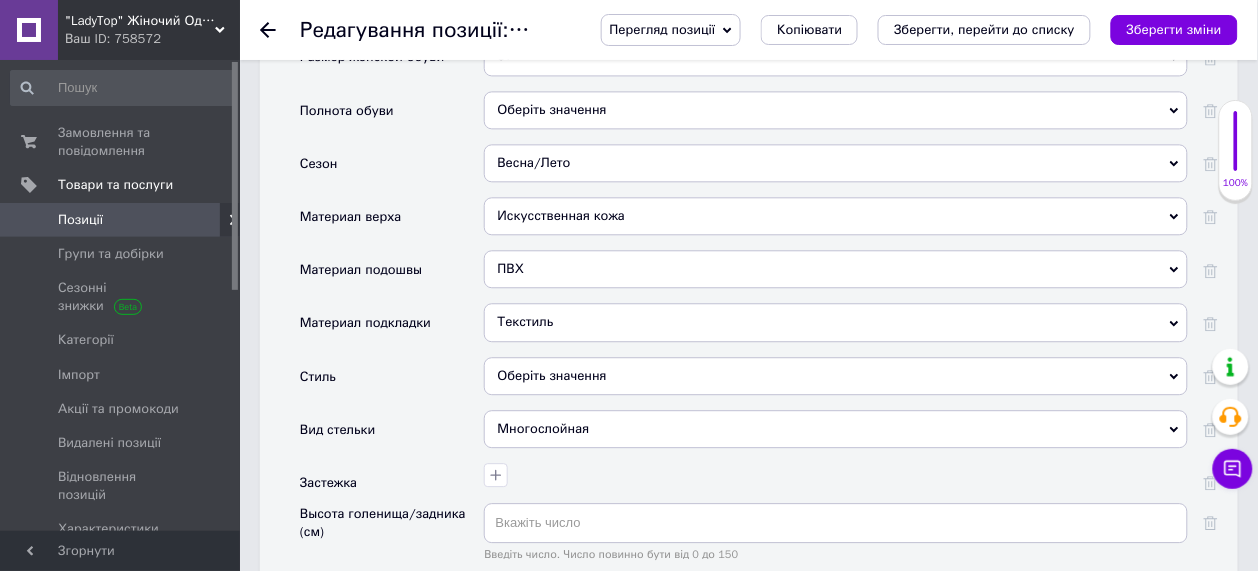 click on "37" at bounding box center (836, 56) 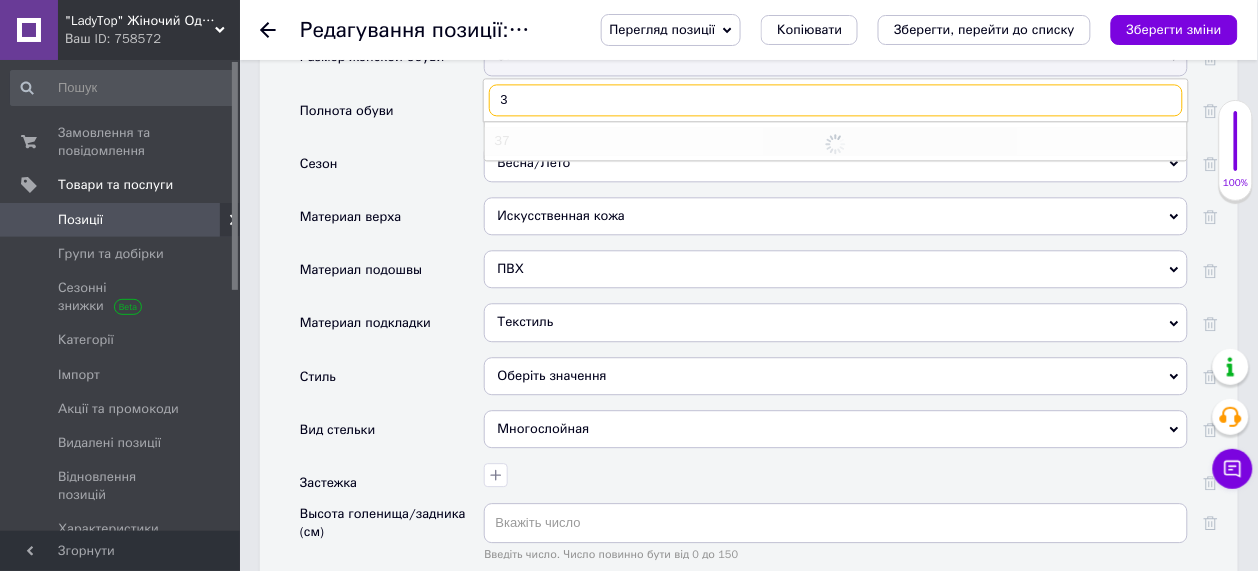 type on "39" 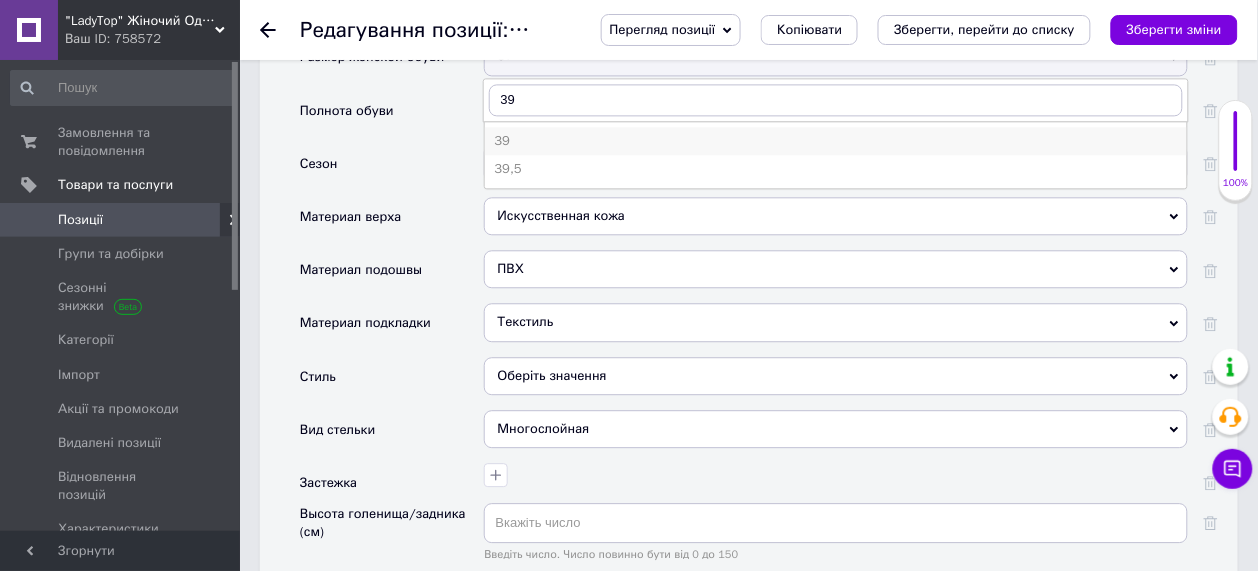click on "39" at bounding box center [836, 141] 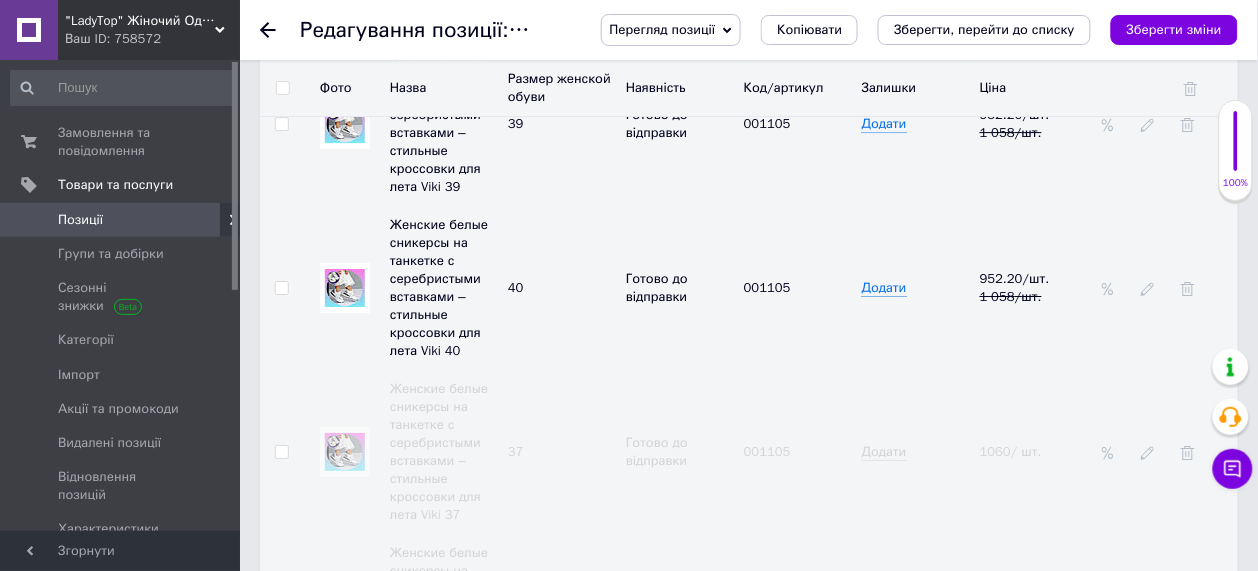 scroll, scrollTop: 4625, scrollLeft: 0, axis: vertical 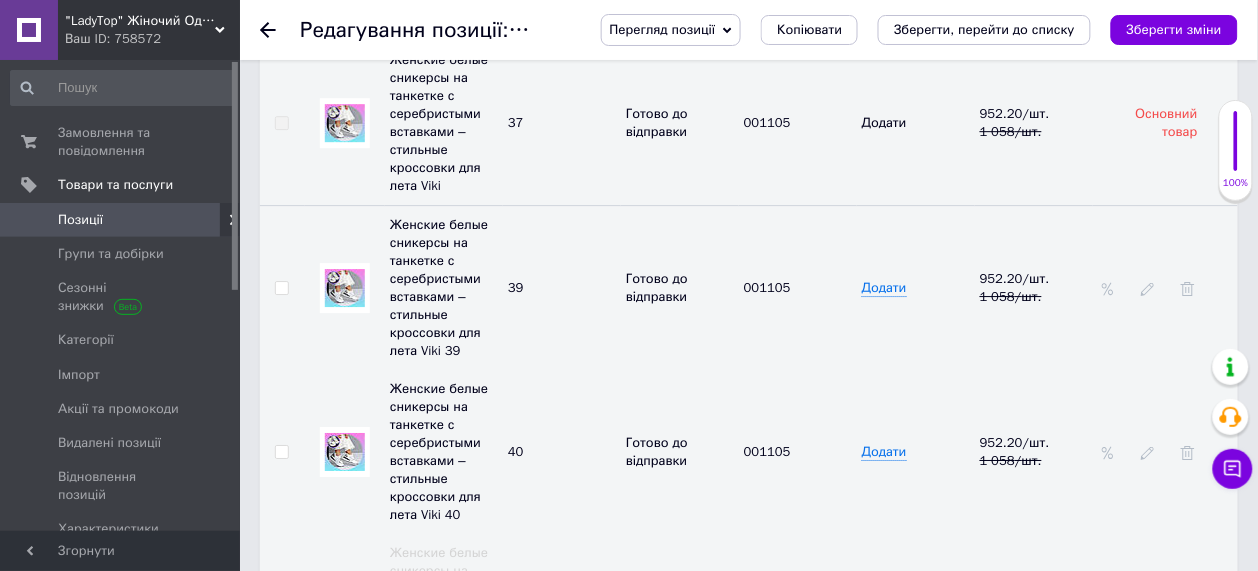 click at bounding box center (281, 288) 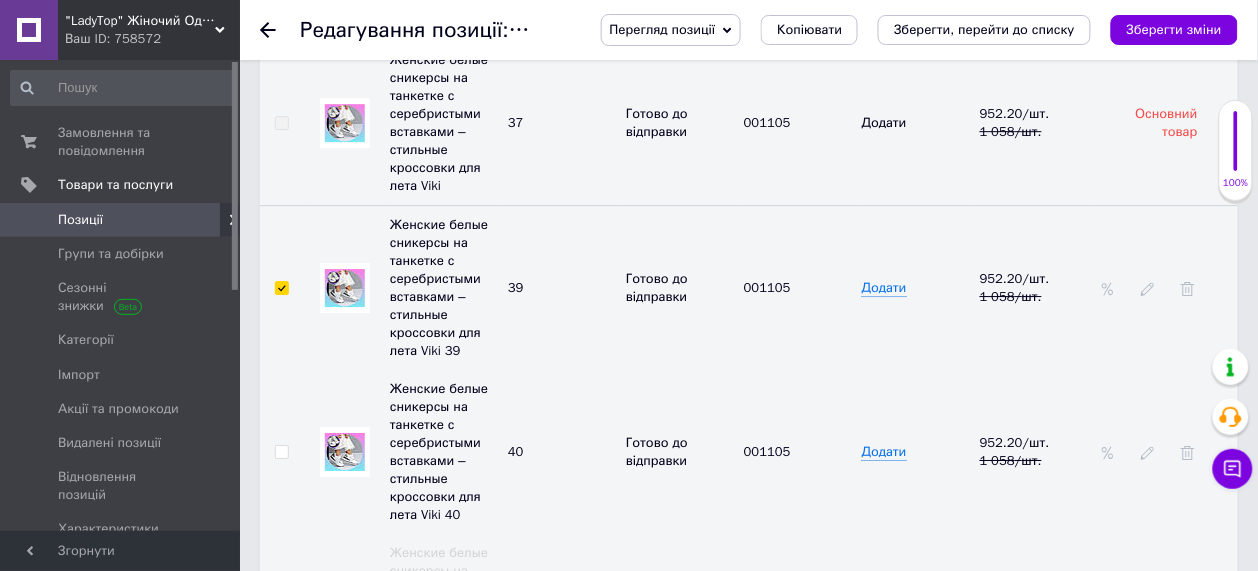 checkbox on "true" 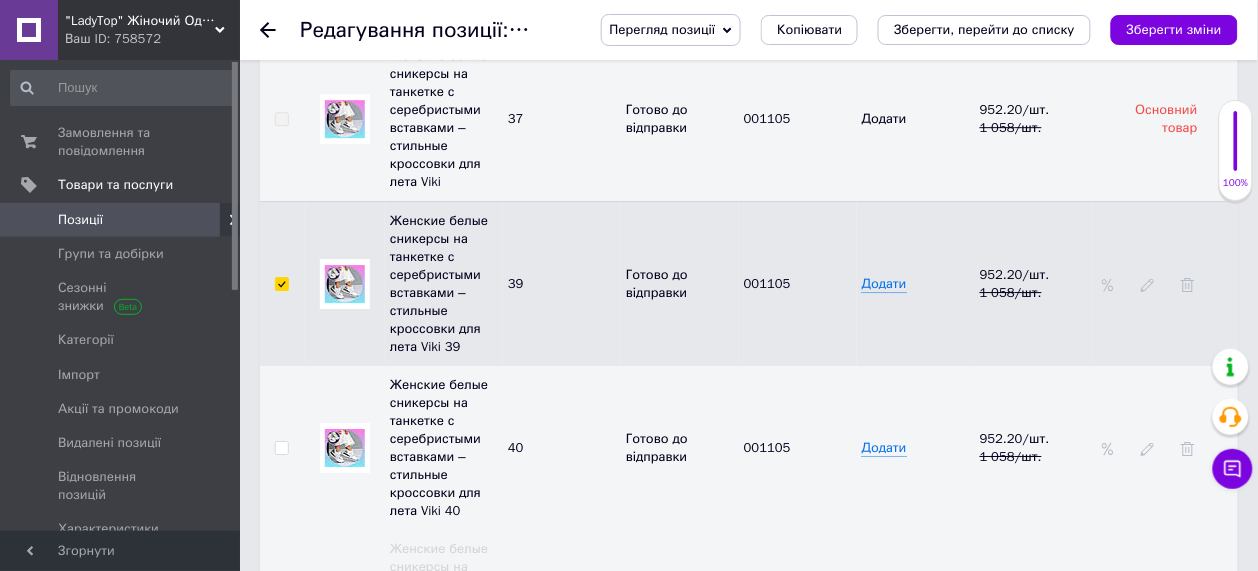 click on "Групові дії" at bounding box center [425, 10] 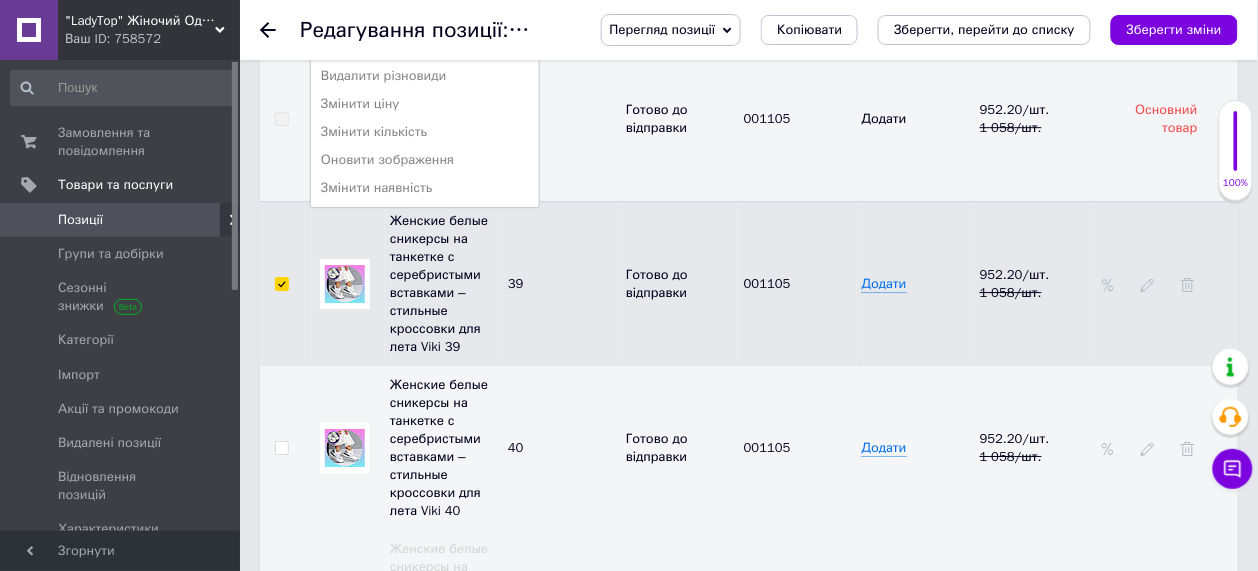 click on "Приховати різновиди" at bounding box center [425, 48] 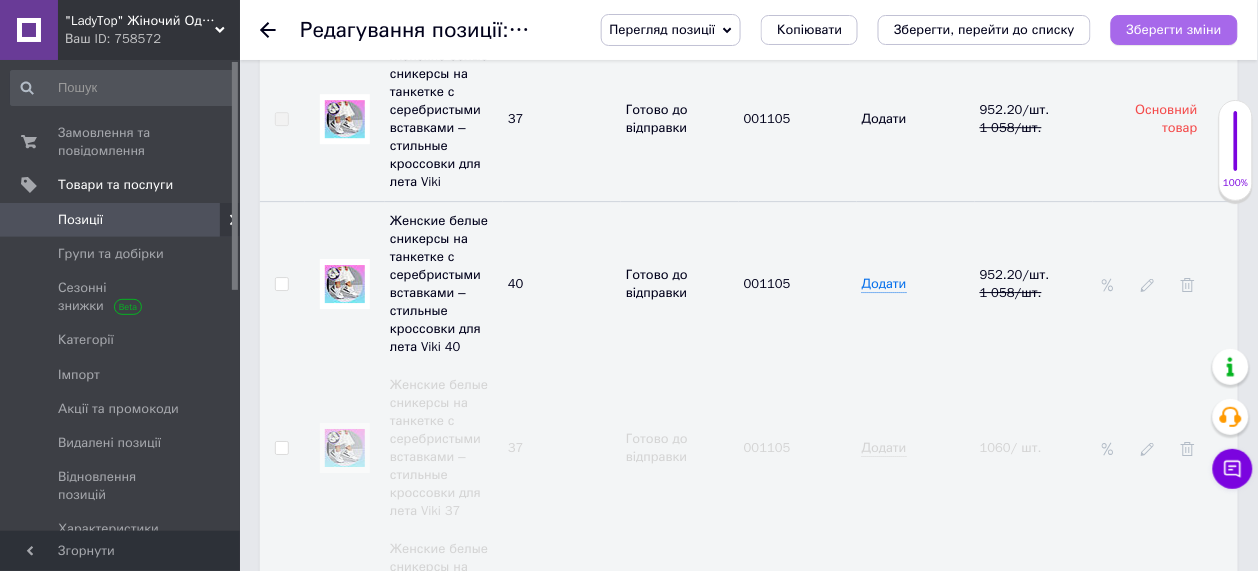 click on "Зберегти зміни" at bounding box center [1174, 29] 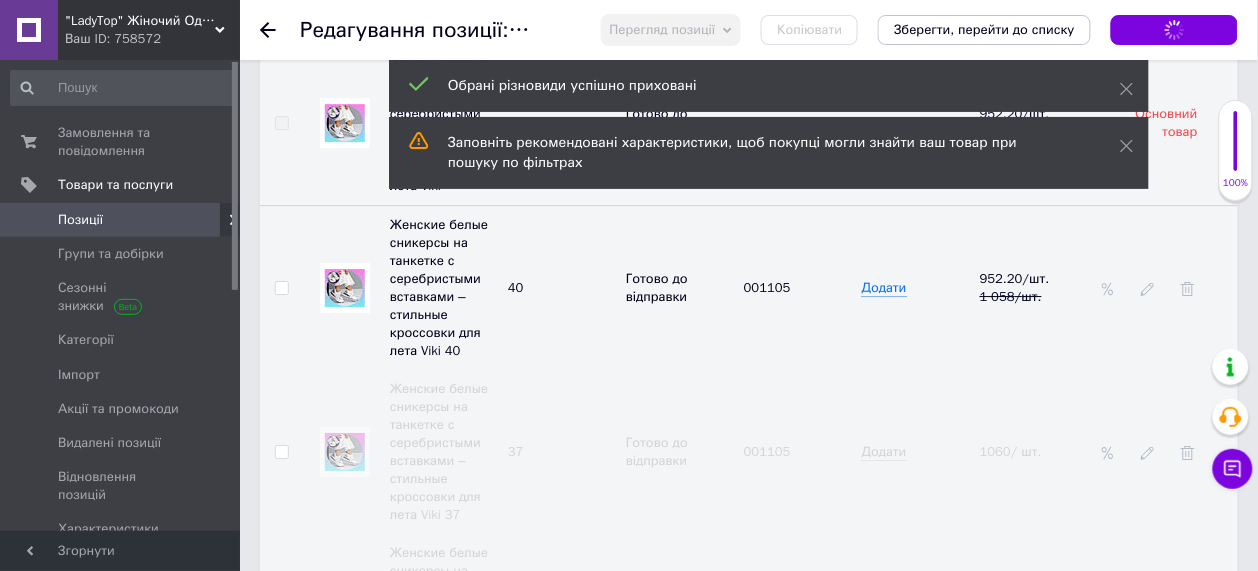 checkbox on "false" 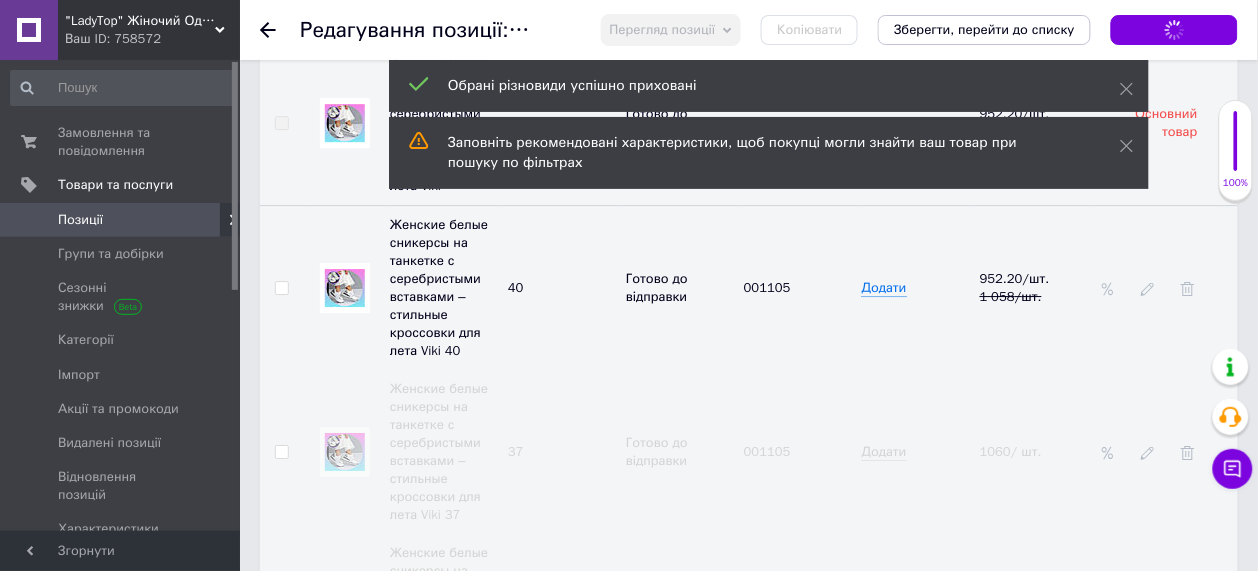 click on "Ваш ID: 758572" at bounding box center (152, 39) 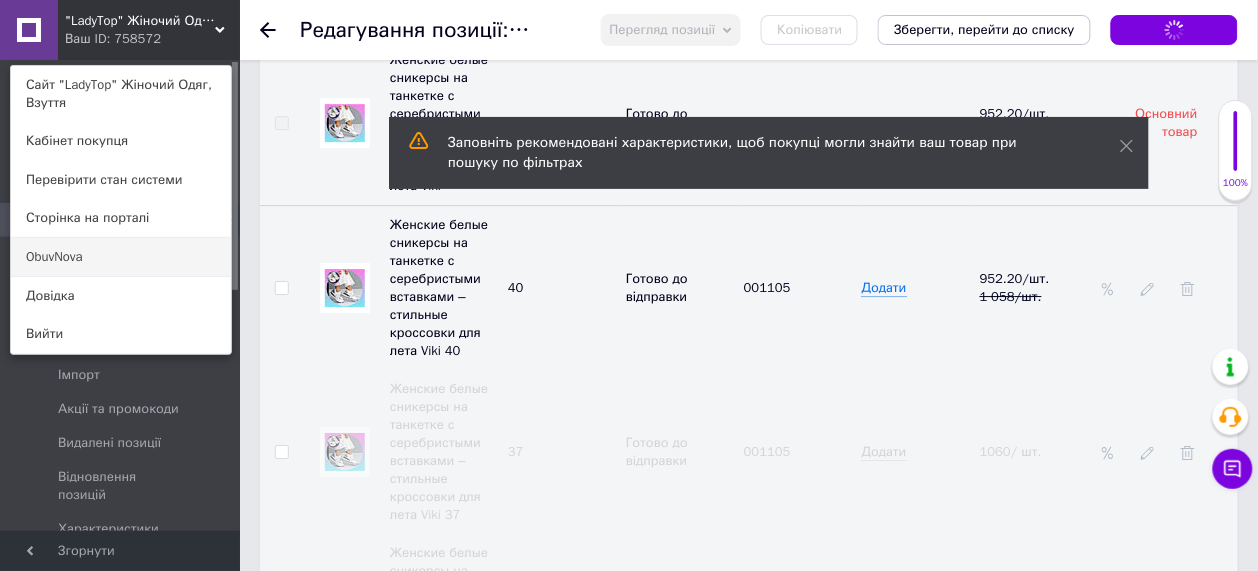 click on "ObuvNova" at bounding box center (121, 257) 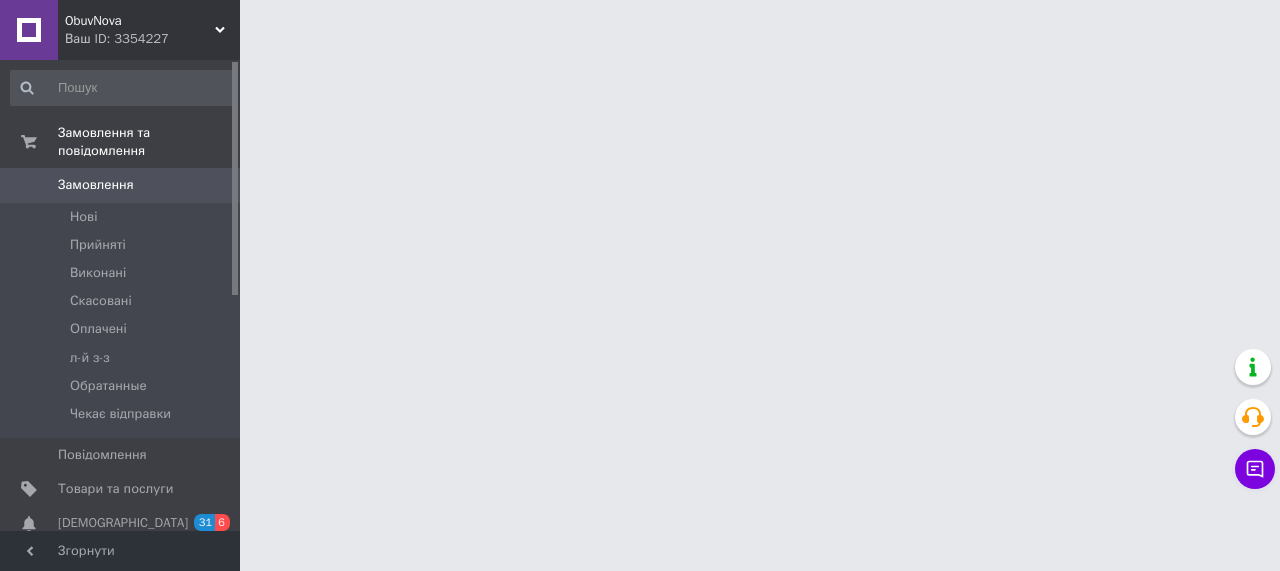 scroll, scrollTop: 0, scrollLeft: 0, axis: both 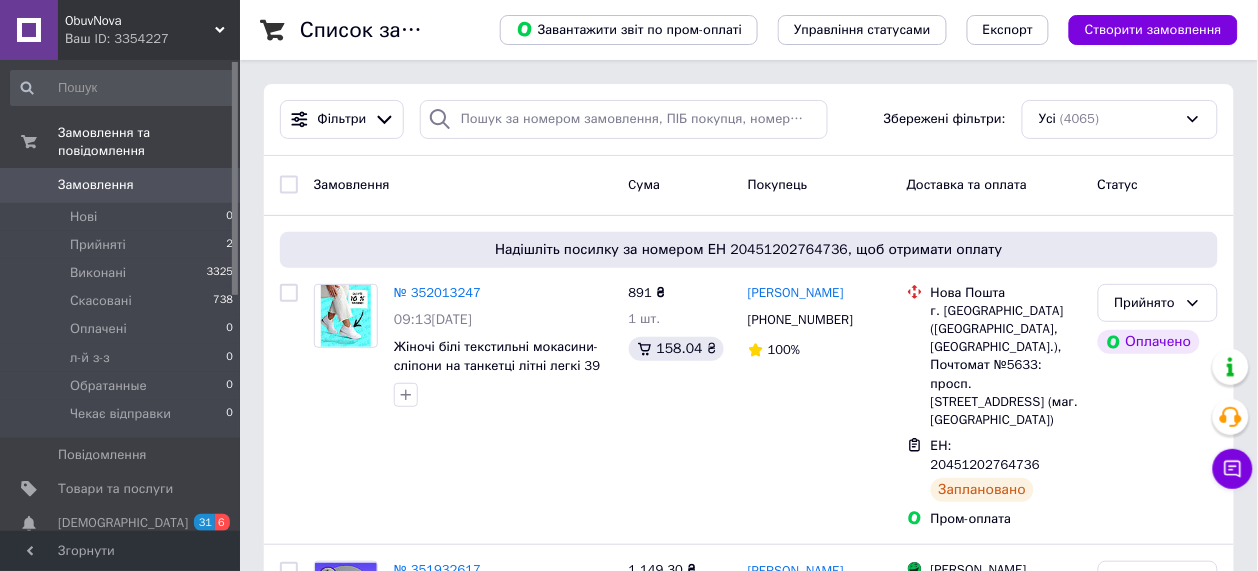 click on "Товари та послуги" at bounding box center (115, 489) 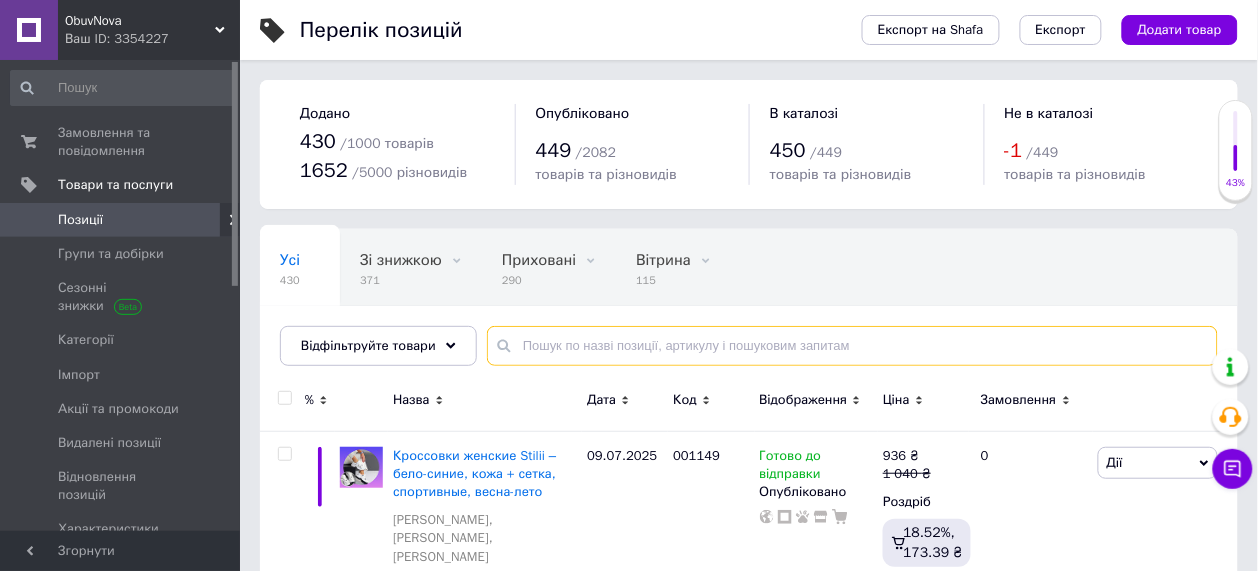 click at bounding box center (852, 346) 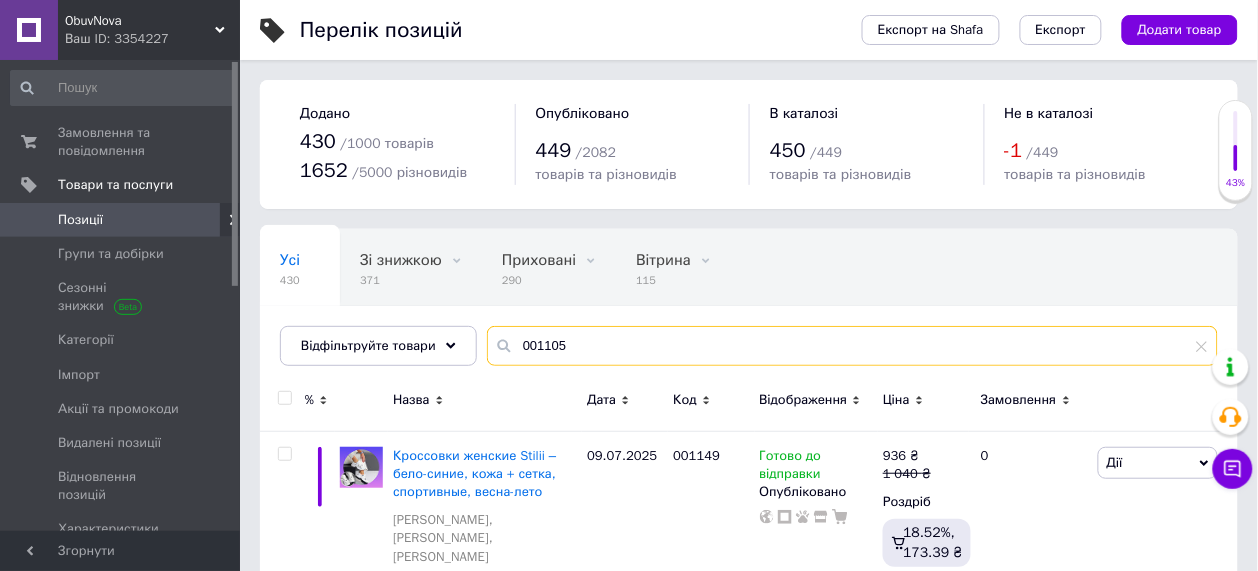type on "001105" 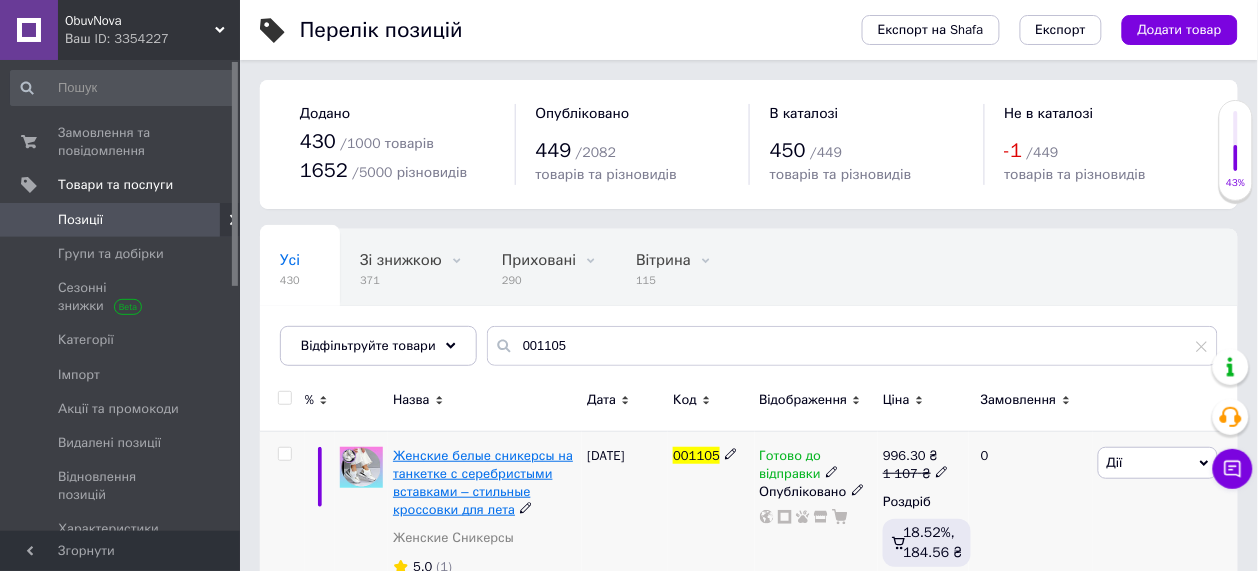 click on "Женские белые сникерсы на танкетке с серебристыми вставками – стильные кроссовки для лета" at bounding box center (483, 483) 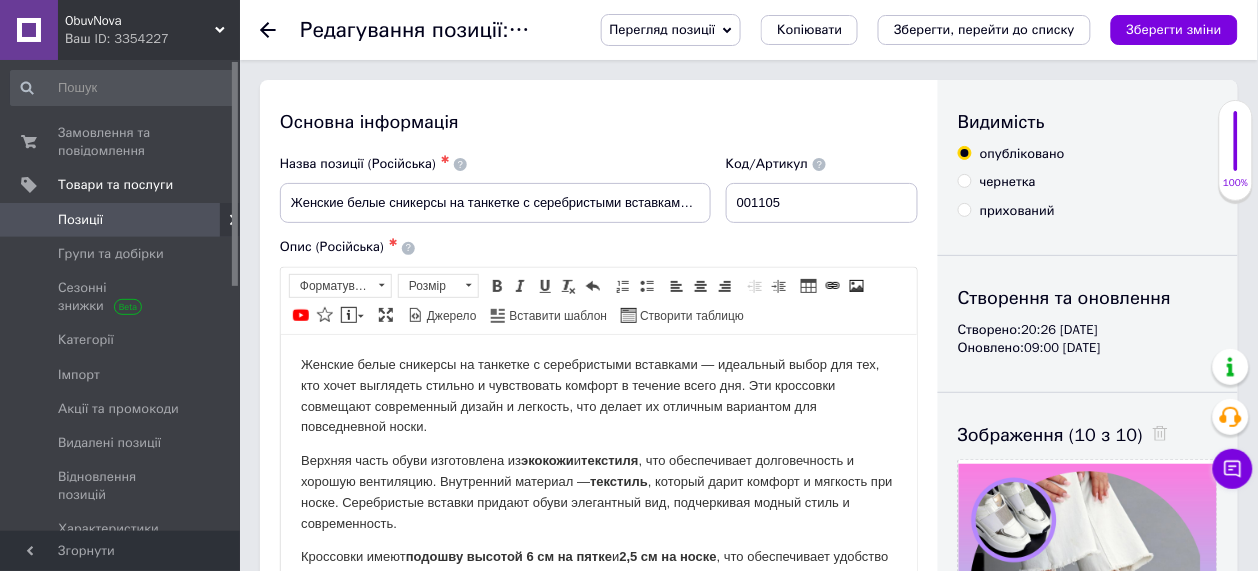 scroll, scrollTop: 205, scrollLeft: 0, axis: vertical 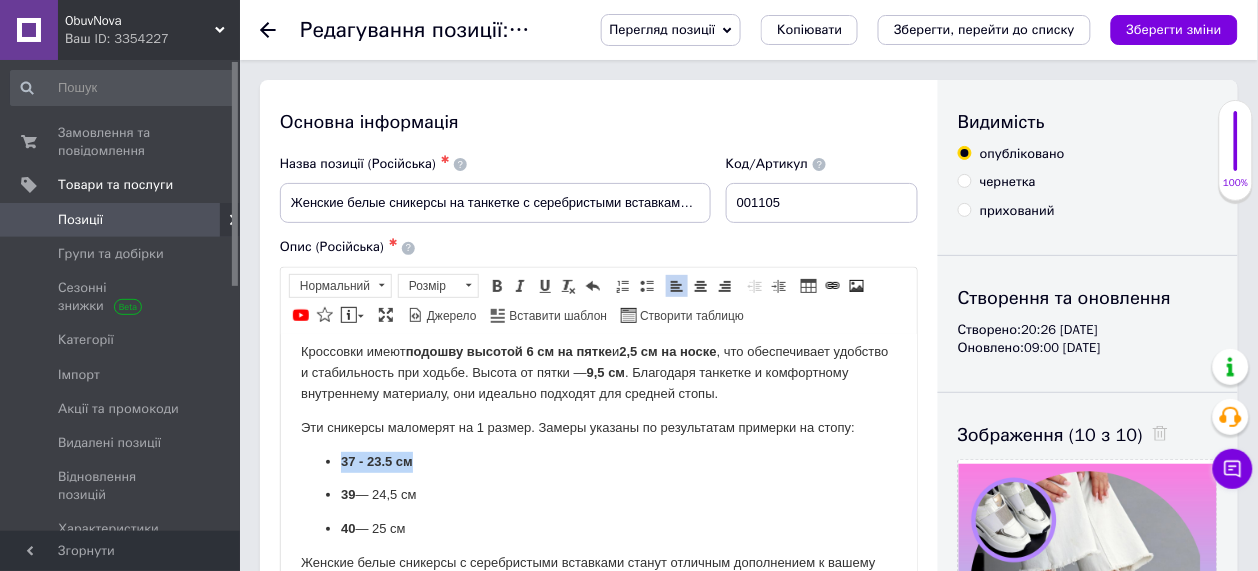 drag, startPoint x: 431, startPoint y: 455, endPoint x: 535, endPoint y: 829, distance: 388.19067 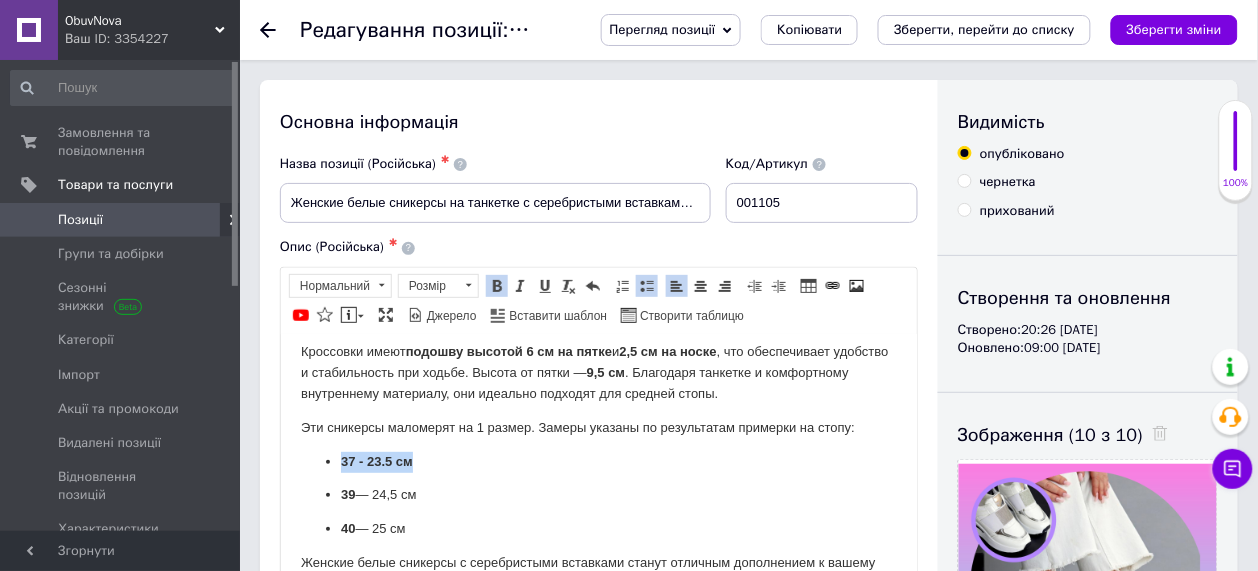 type 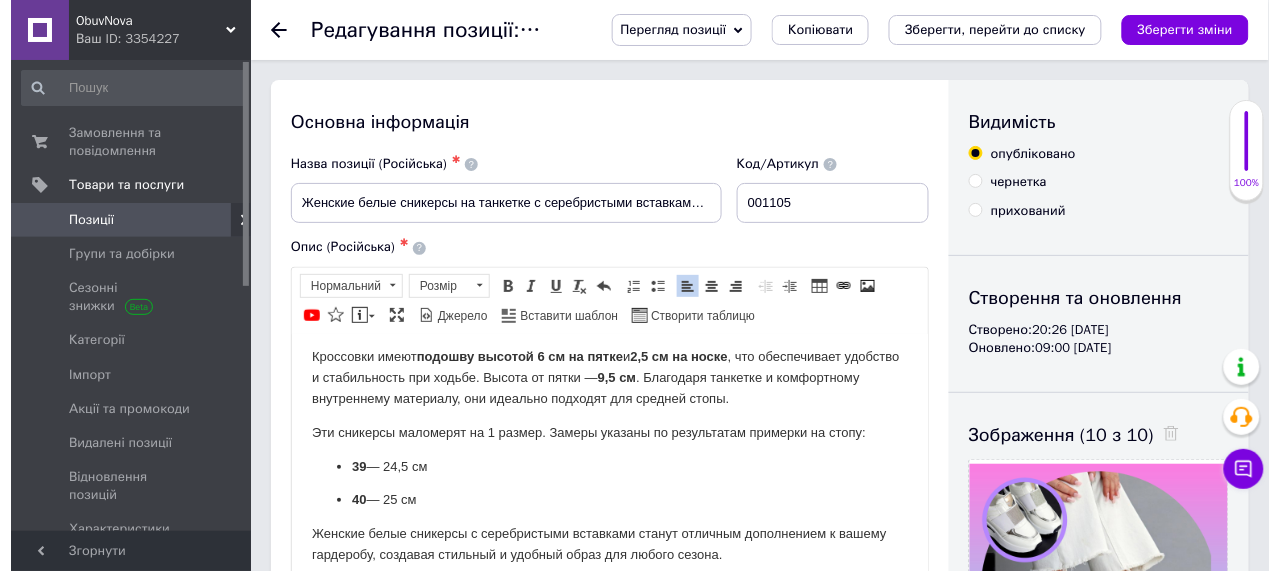 scroll, scrollTop: 375, scrollLeft: 0, axis: vertical 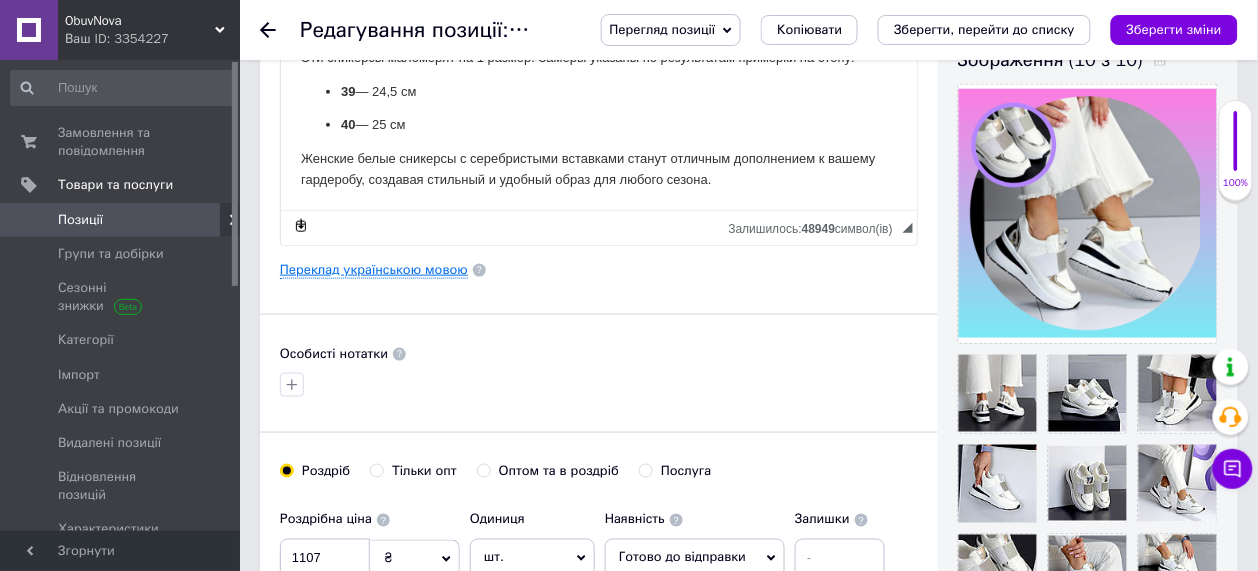 click on "Переклад українською мовою" at bounding box center (374, 270) 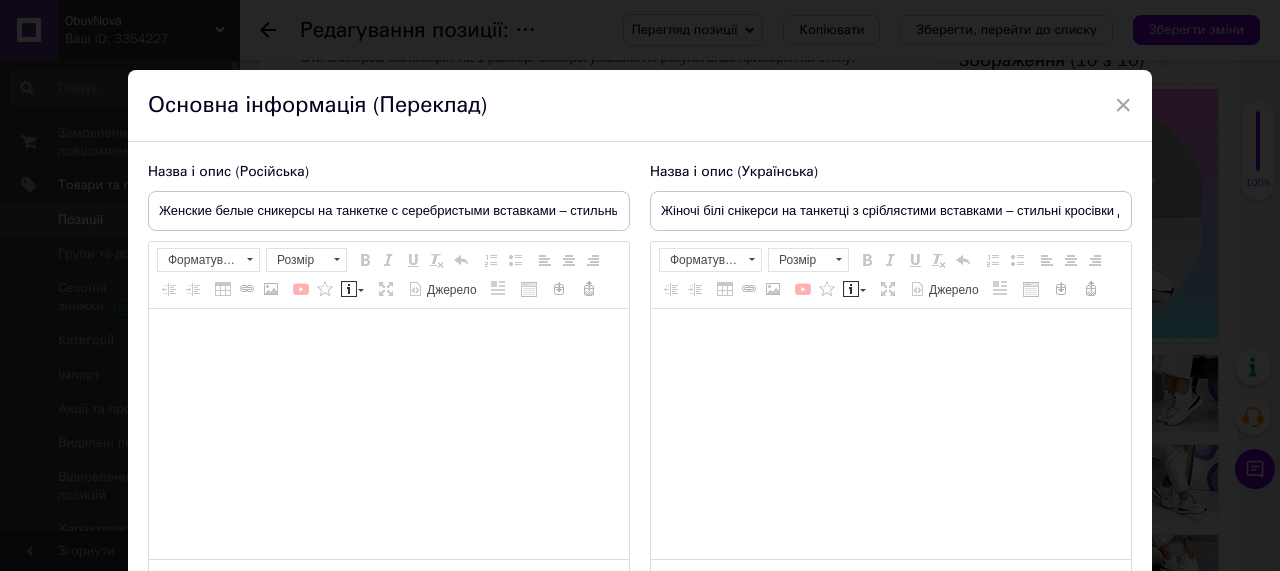 type on "Жіночі білі снікерси на танкетці з сріблястими вставками – стильні кросівки для літа" 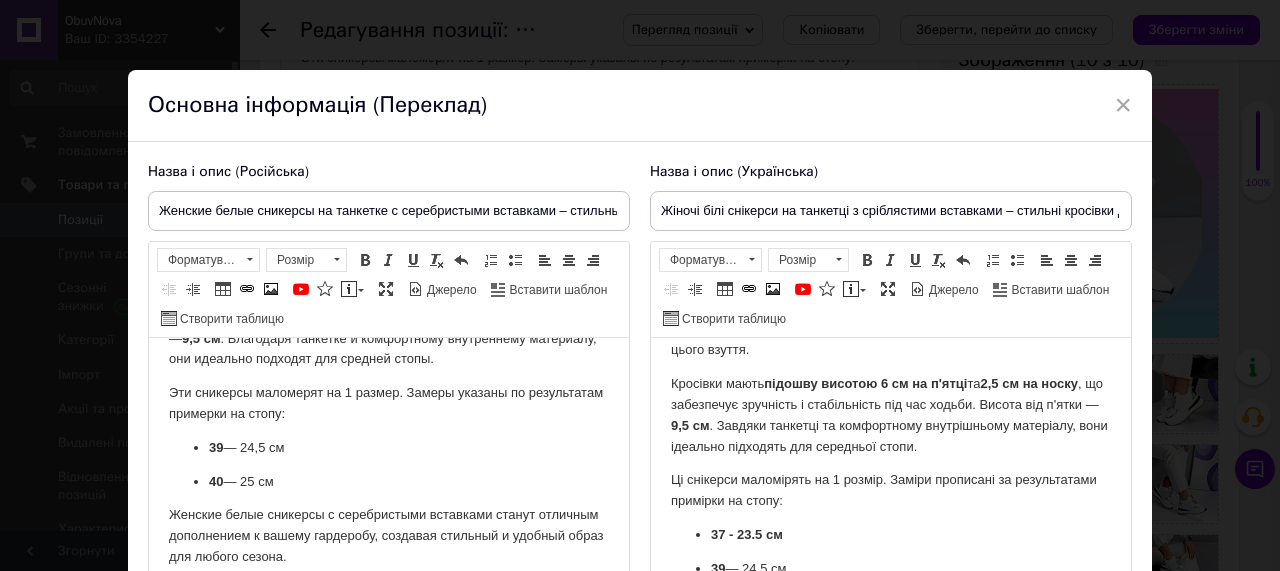 scroll, scrollTop: 337, scrollLeft: 0, axis: vertical 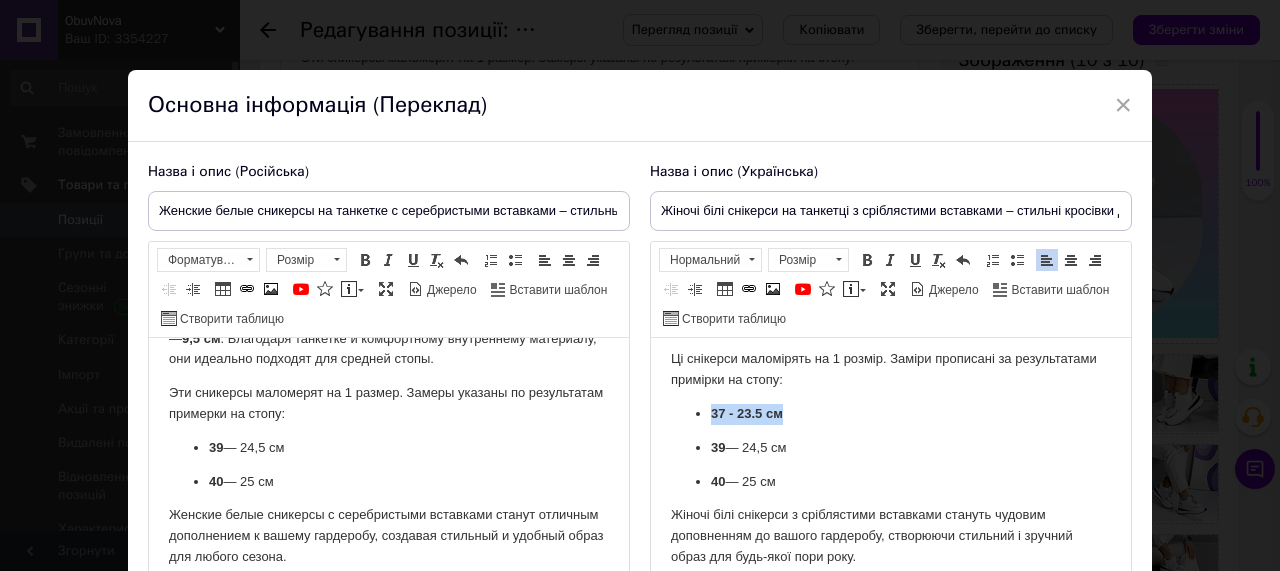 drag, startPoint x: 788, startPoint y: 413, endPoint x: 663, endPoint y: 407, distance: 125.14392 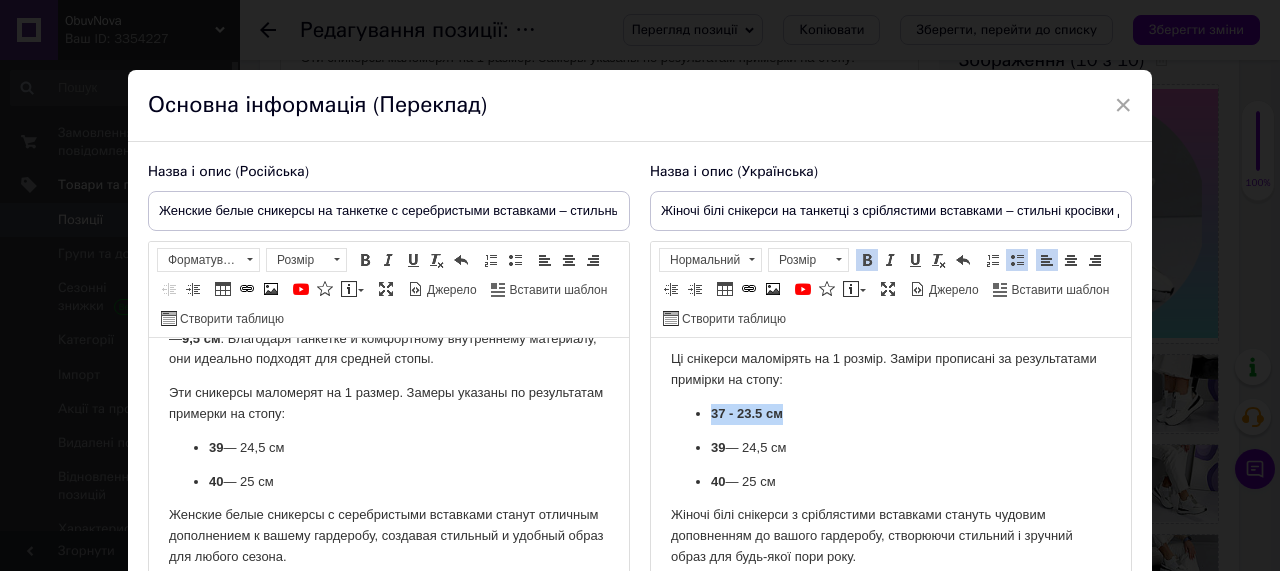 type 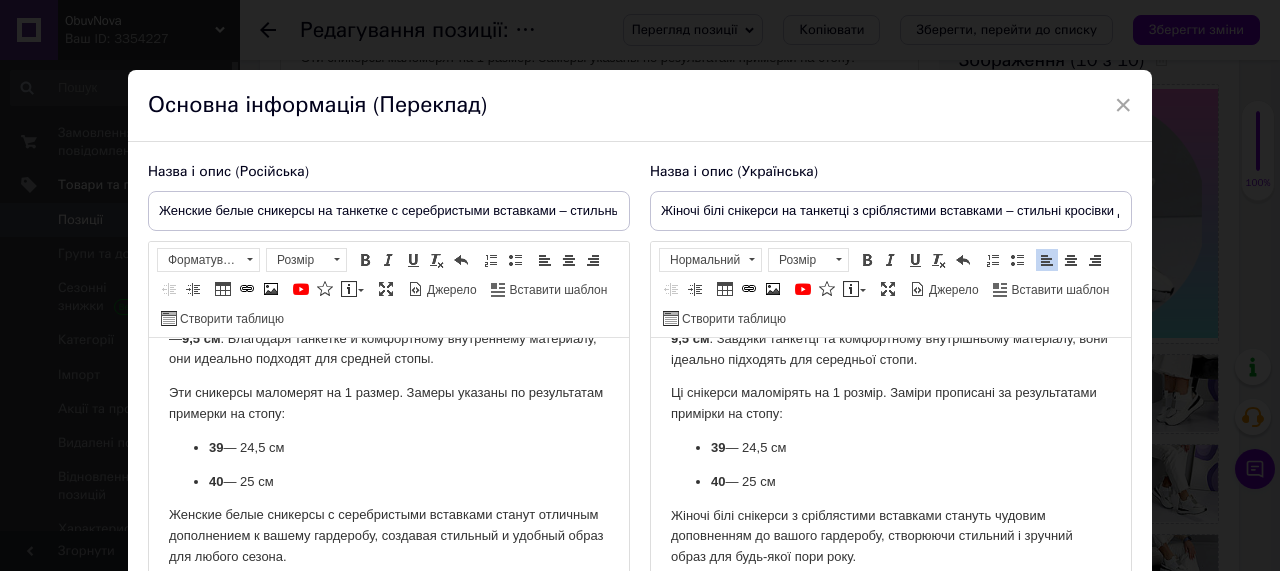 scroll, scrollTop: 303, scrollLeft: 0, axis: vertical 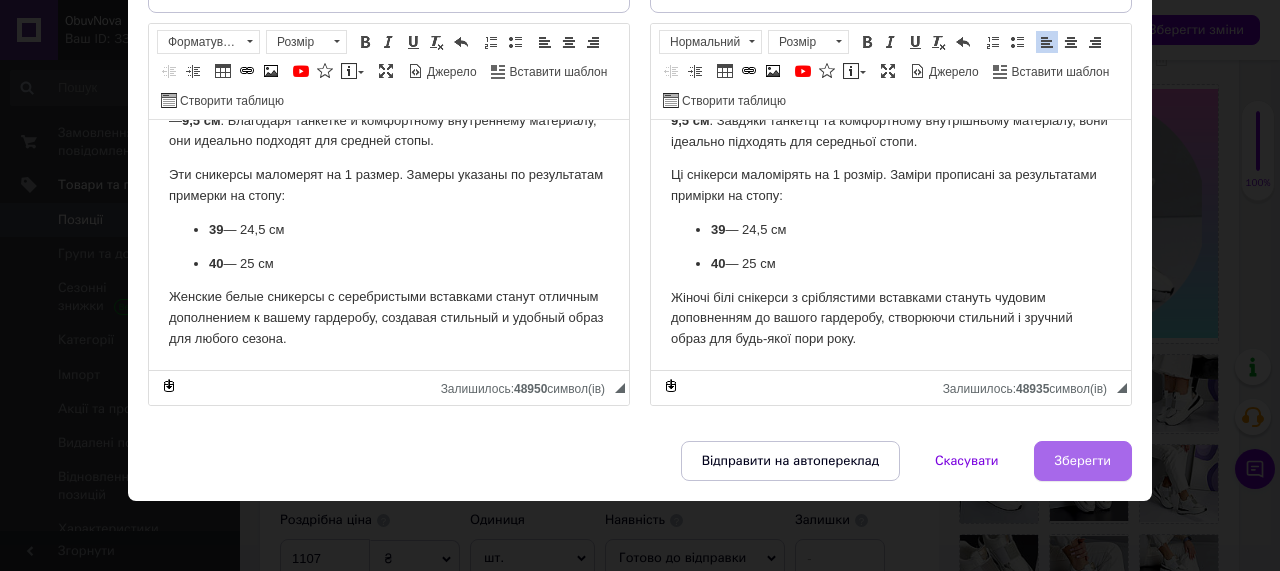 click on "Зберегти" at bounding box center [1083, 461] 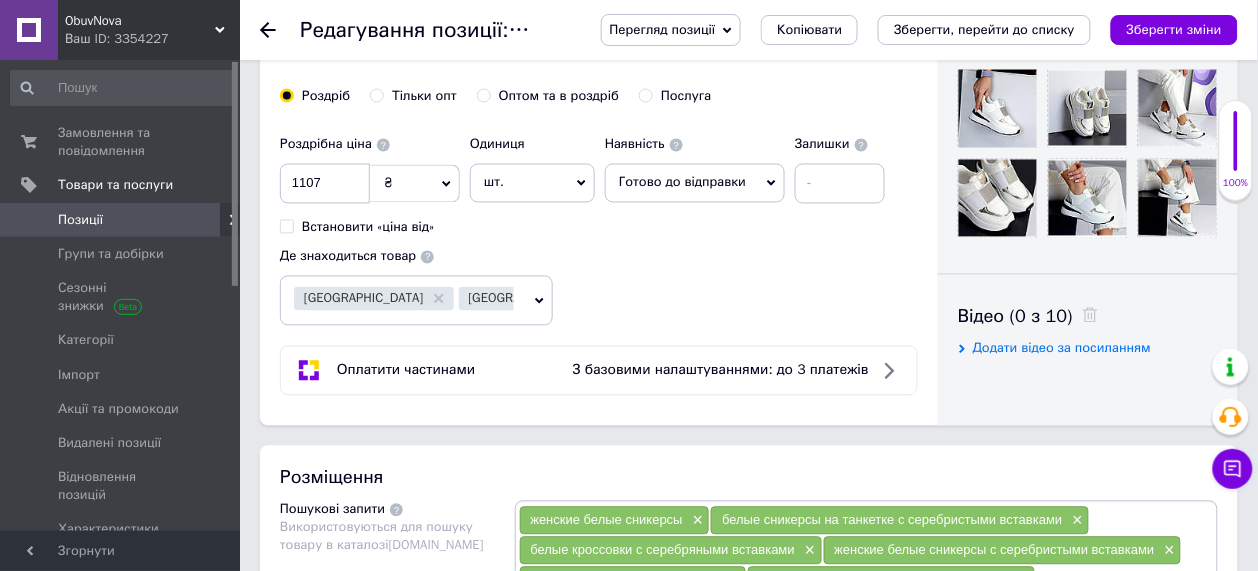 scroll, scrollTop: 2125, scrollLeft: 0, axis: vertical 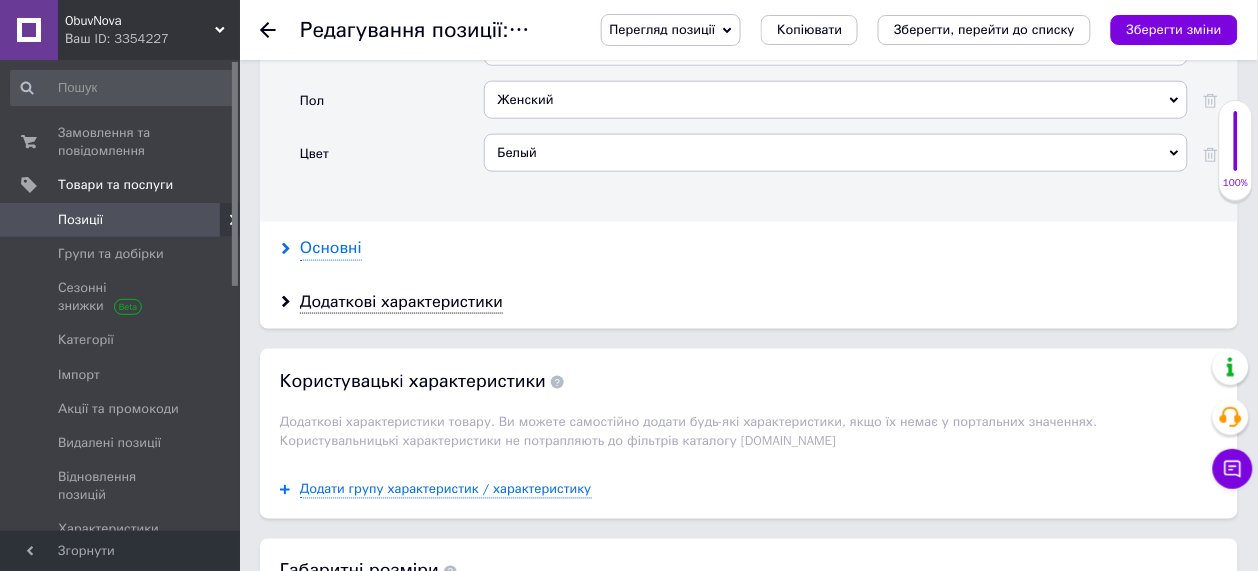 click on "Основні" at bounding box center (331, 248) 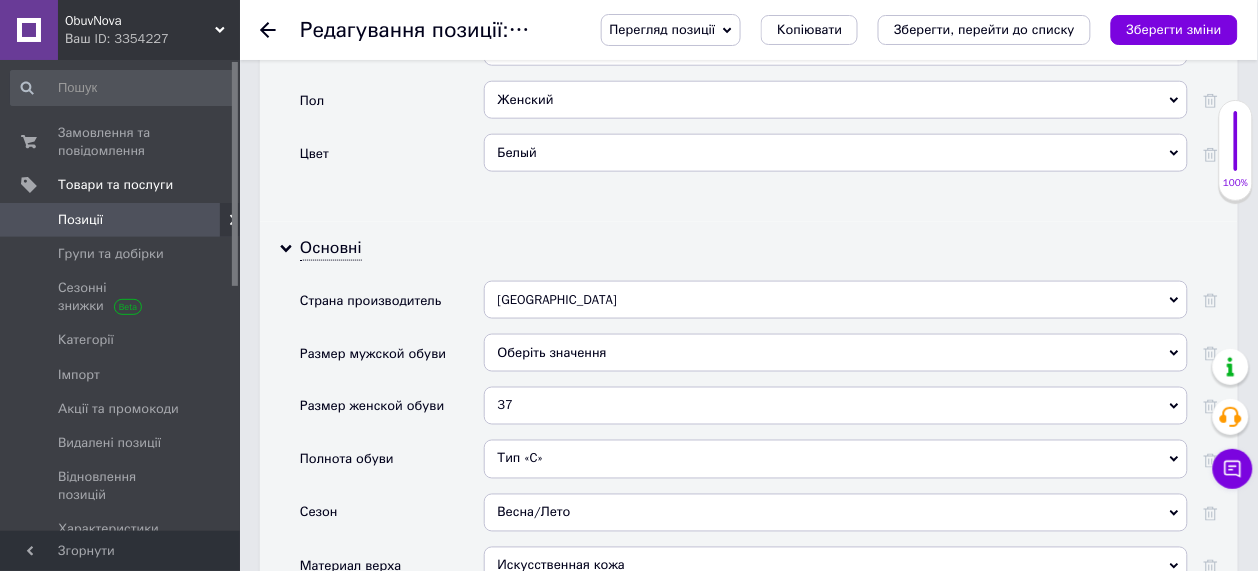 scroll, scrollTop: 2500, scrollLeft: 0, axis: vertical 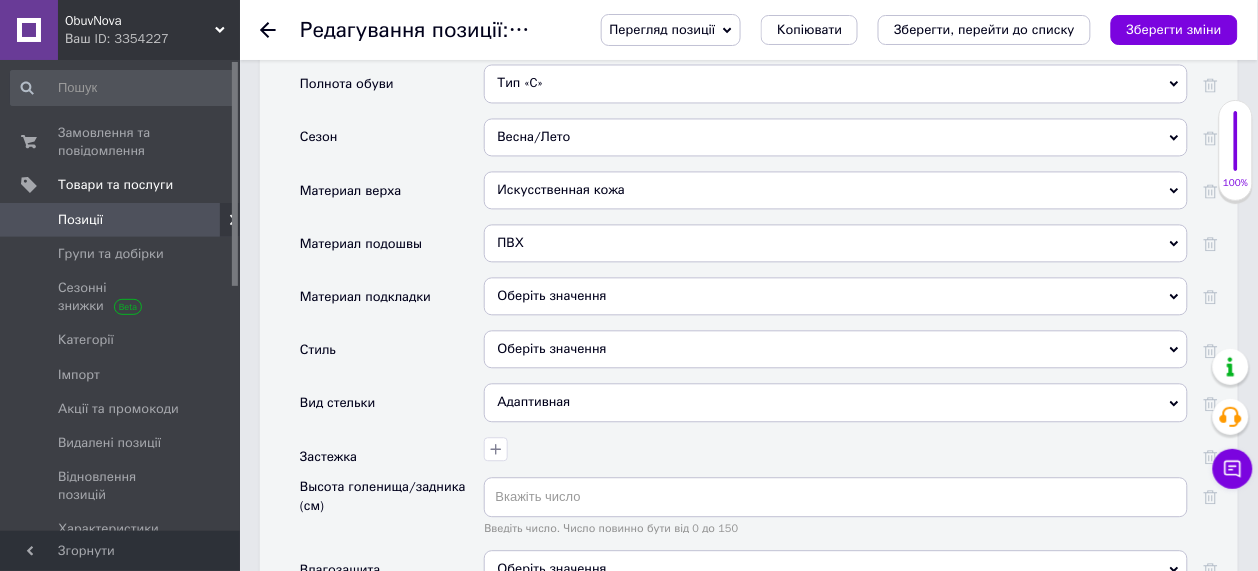 click on "37" at bounding box center [836, 31] 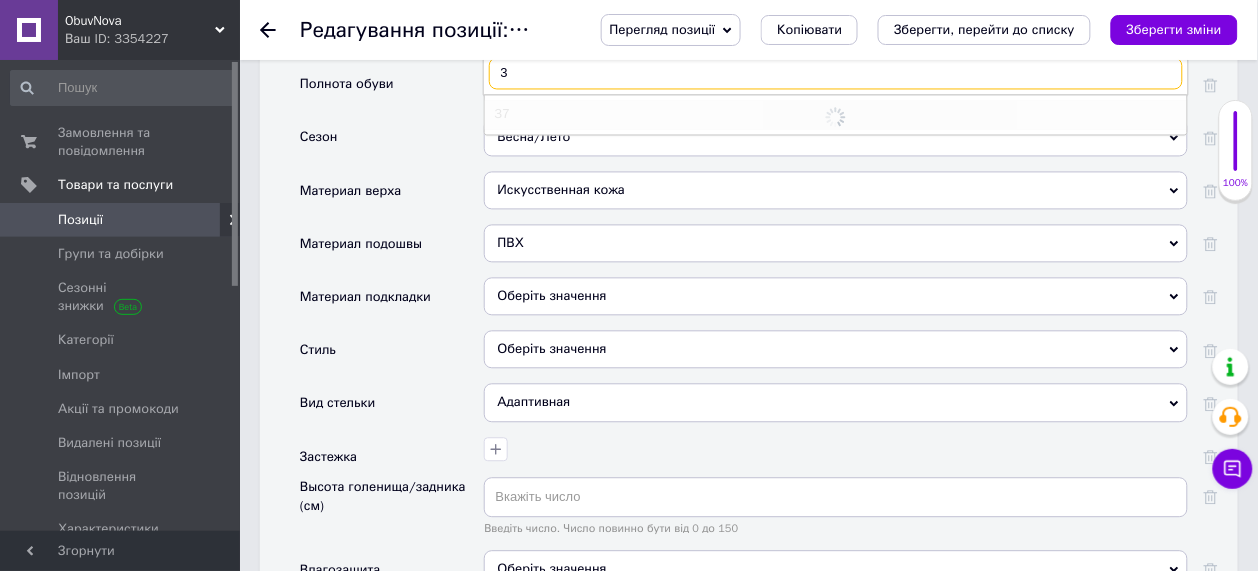 type on "39" 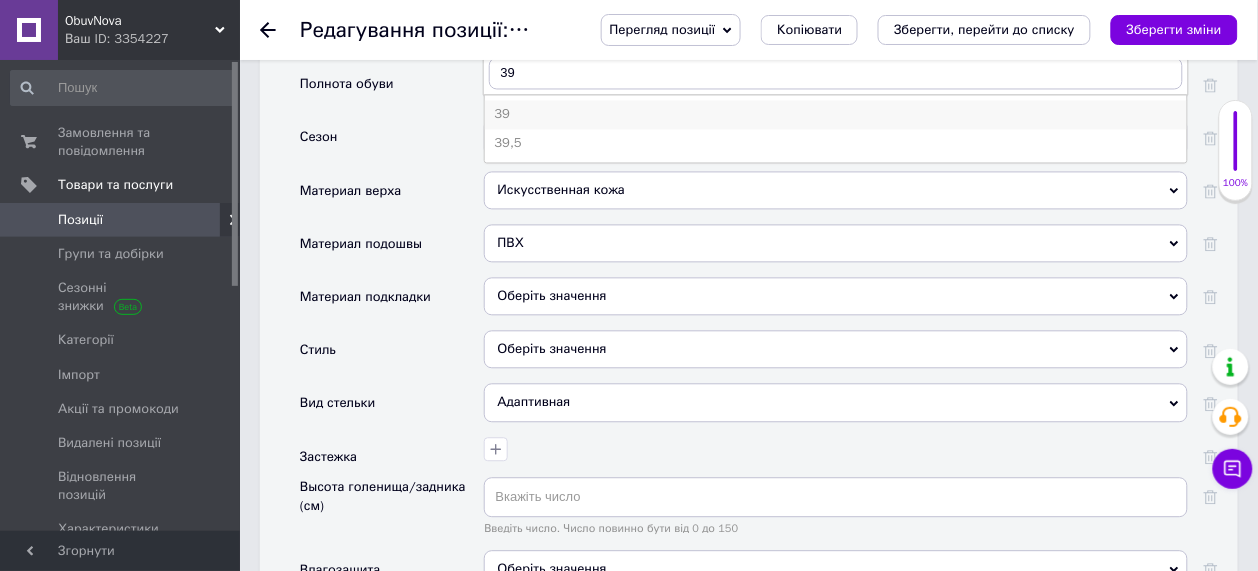 click on "39" at bounding box center (836, 115) 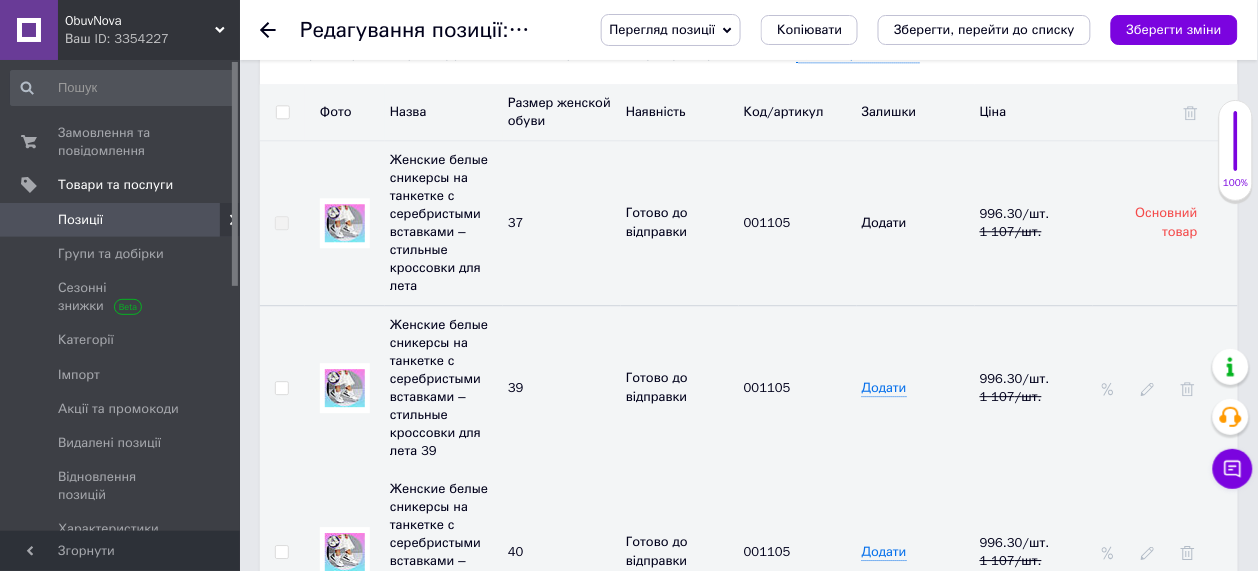 scroll, scrollTop: 4625, scrollLeft: 0, axis: vertical 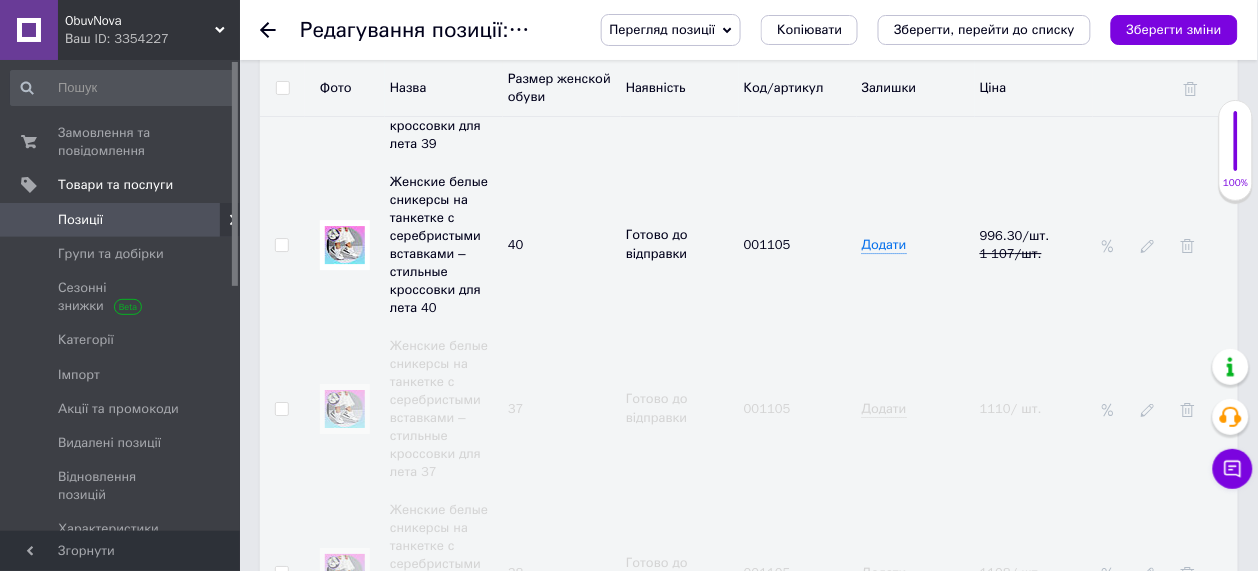 click at bounding box center (281, 81) 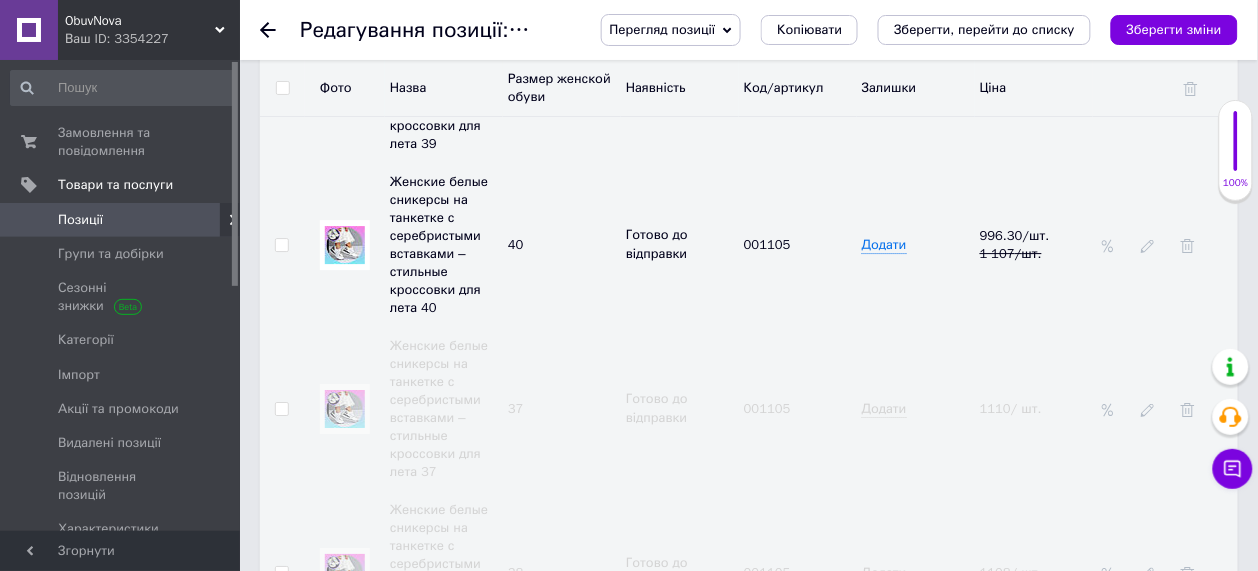 checkbox on "true" 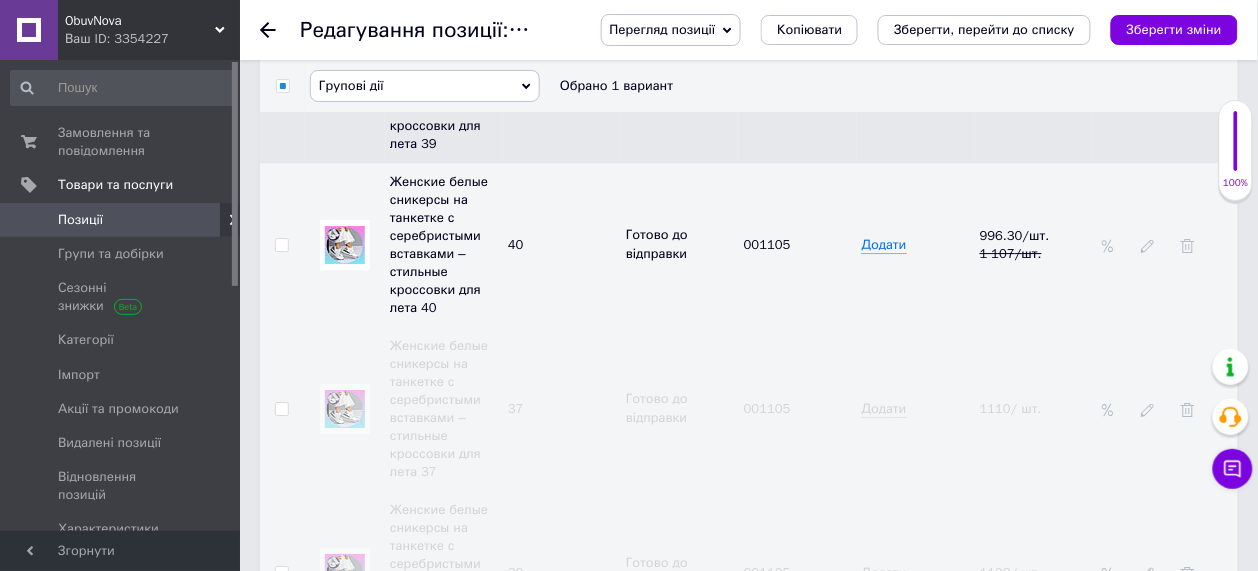 click on "Групові дії" at bounding box center [351, 85] 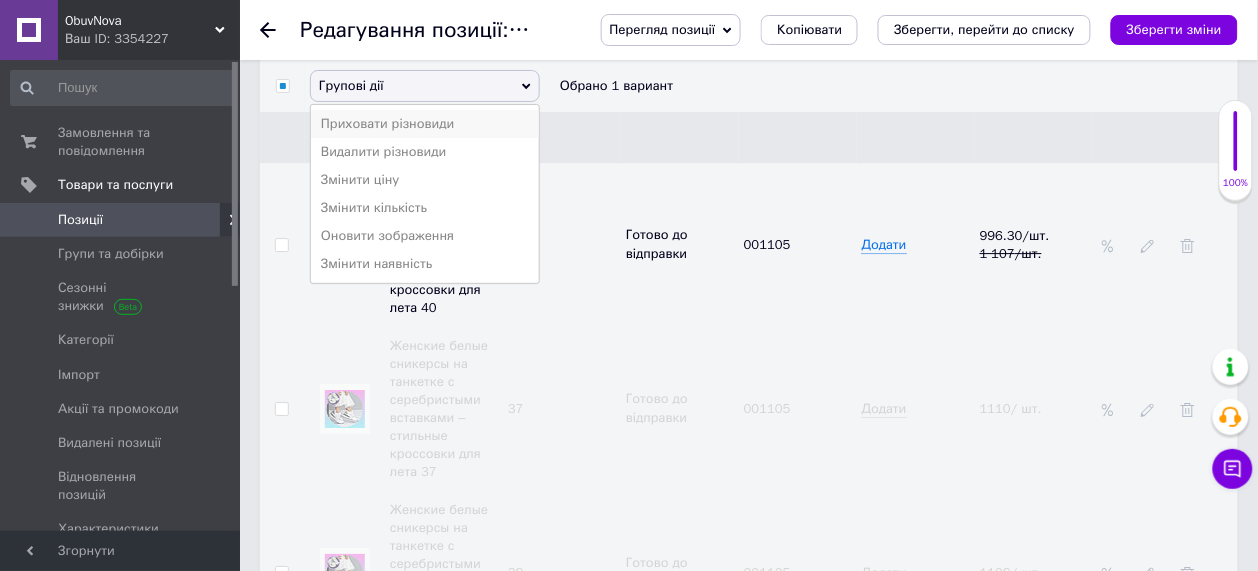 click on "Приховати різновиди" at bounding box center [425, 124] 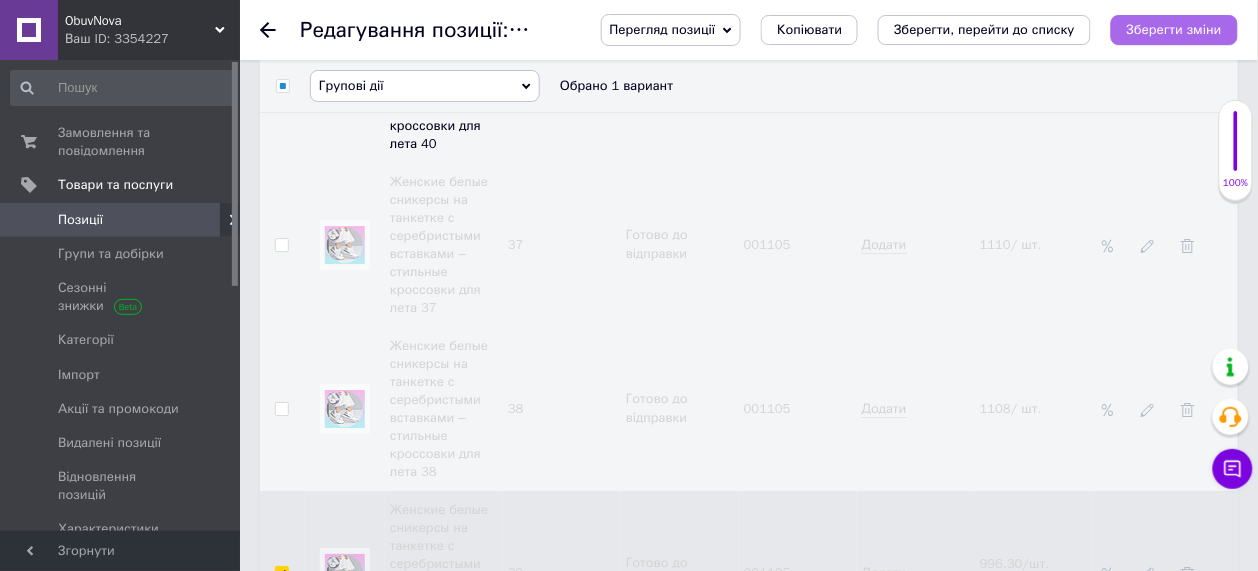 click on "Зберегти зміни" at bounding box center [1174, 29] 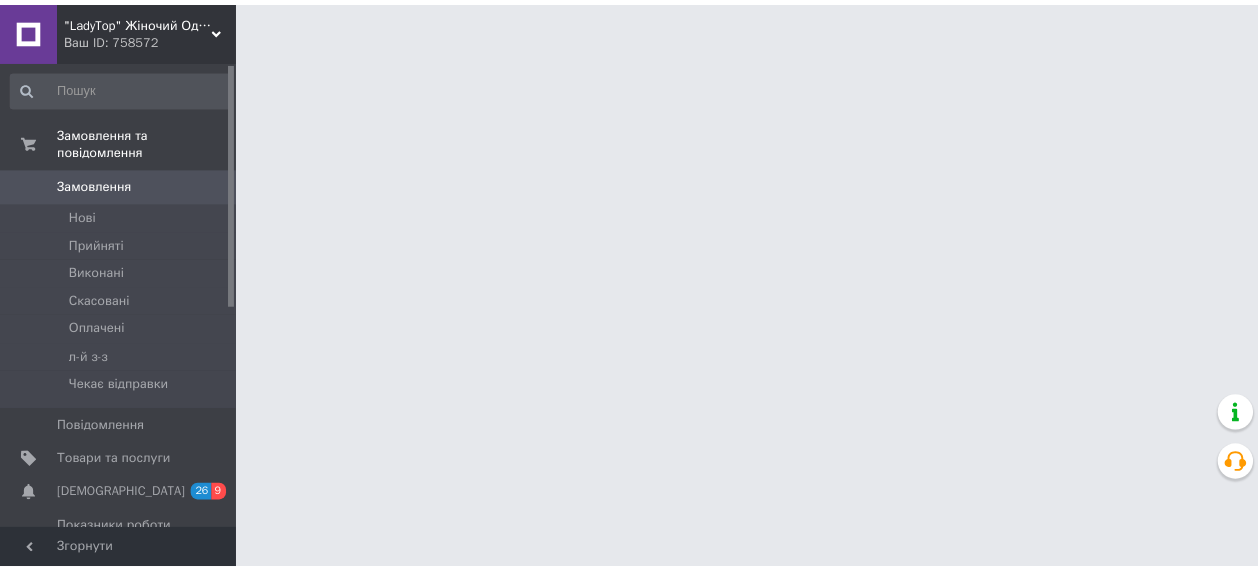 scroll, scrollTop: 0, scrollLeft: 0, axis: both 